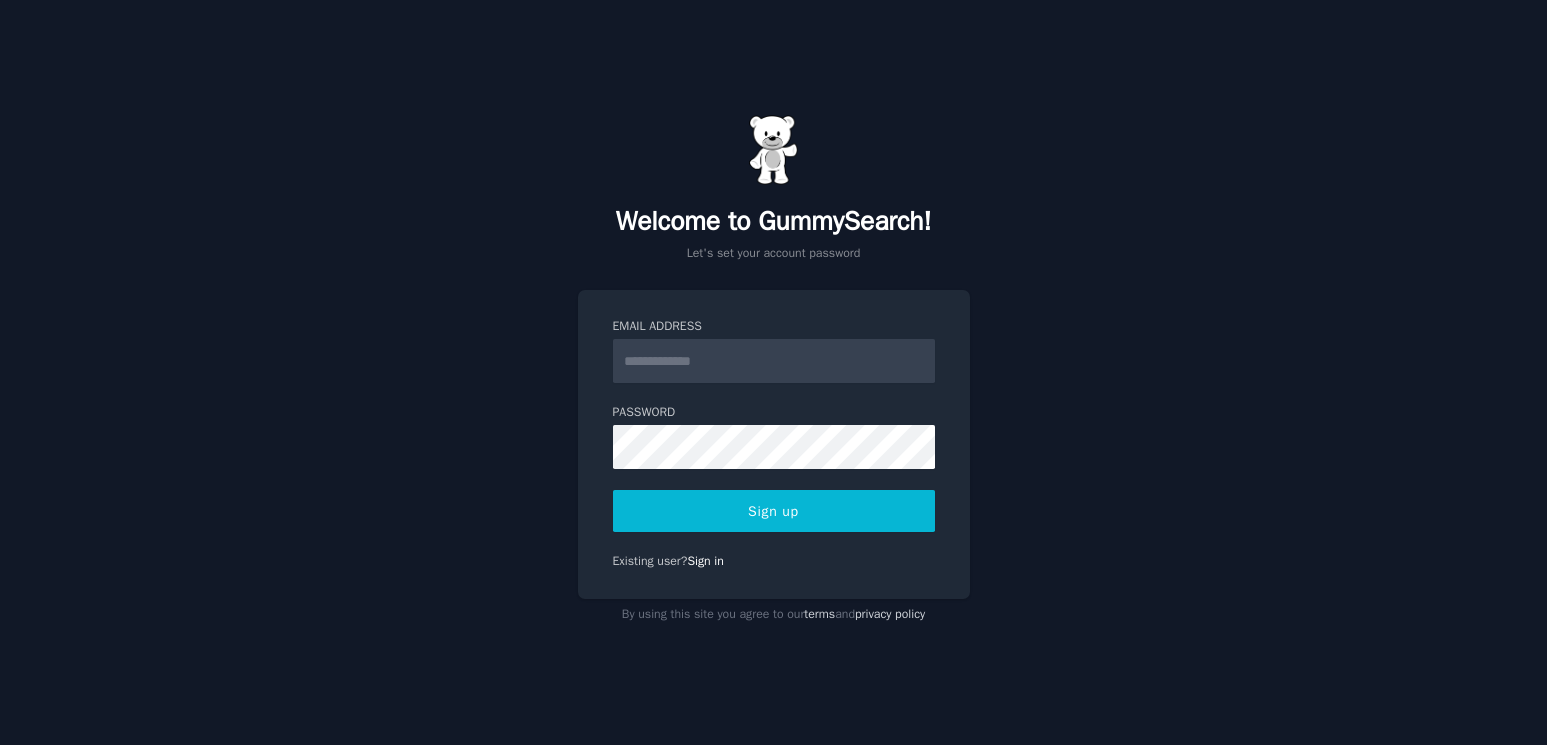 scroll, scrollTop: 0, scrollLeft: 0, axis: both 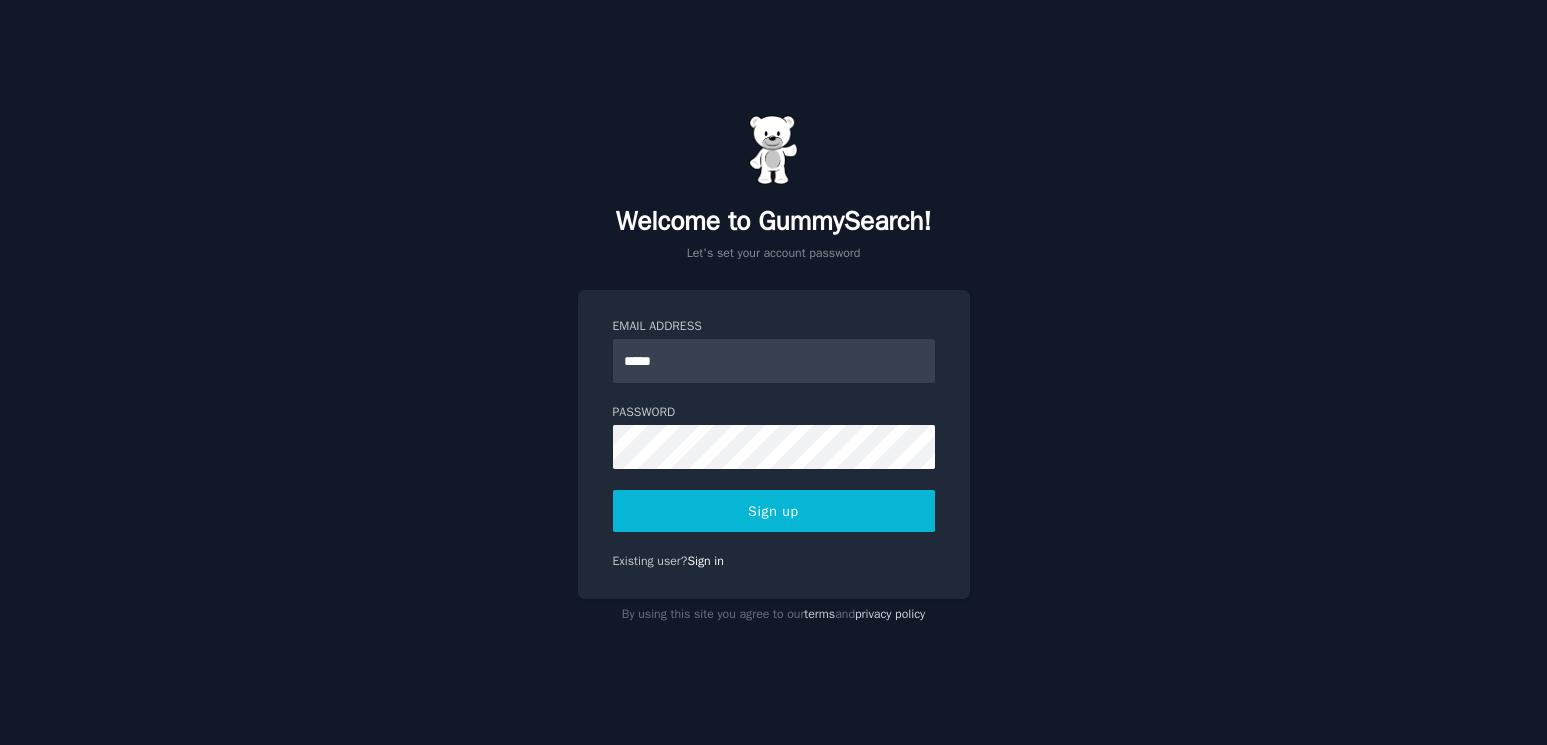 type on "**********" 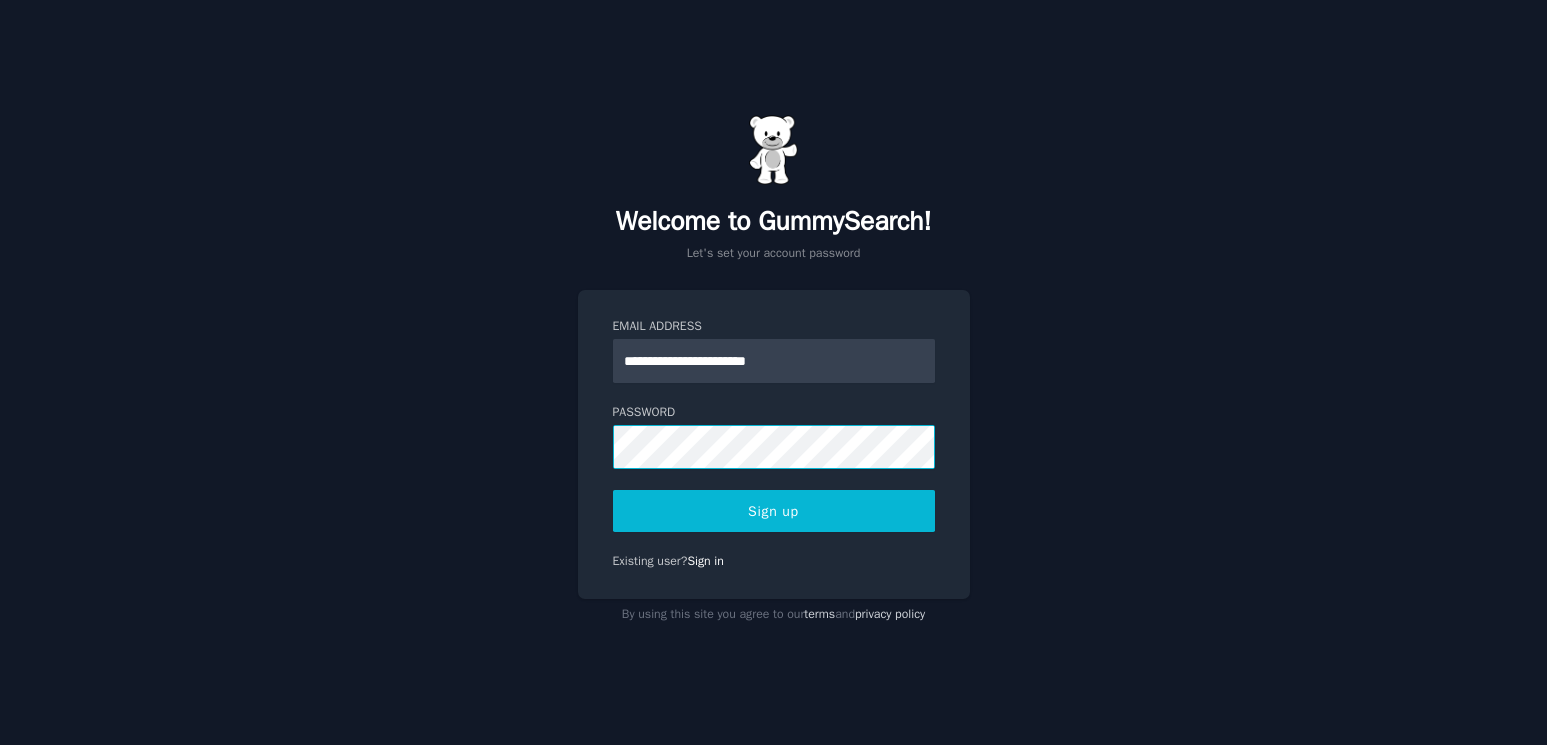 click on "Sign up" at bounding box center (774, 511) 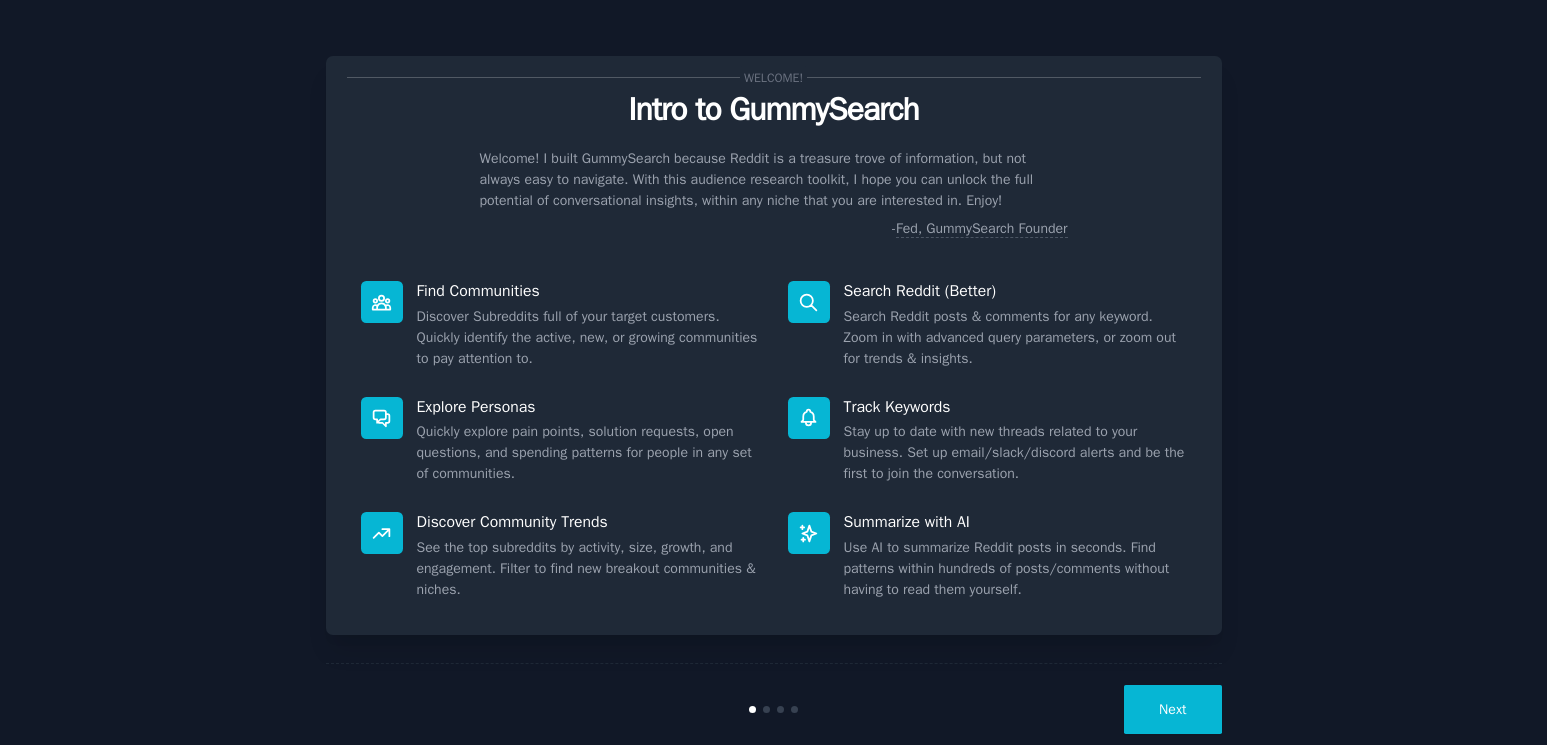 scroll, scrollTop: 0, scrollLeft: 0, axis: both 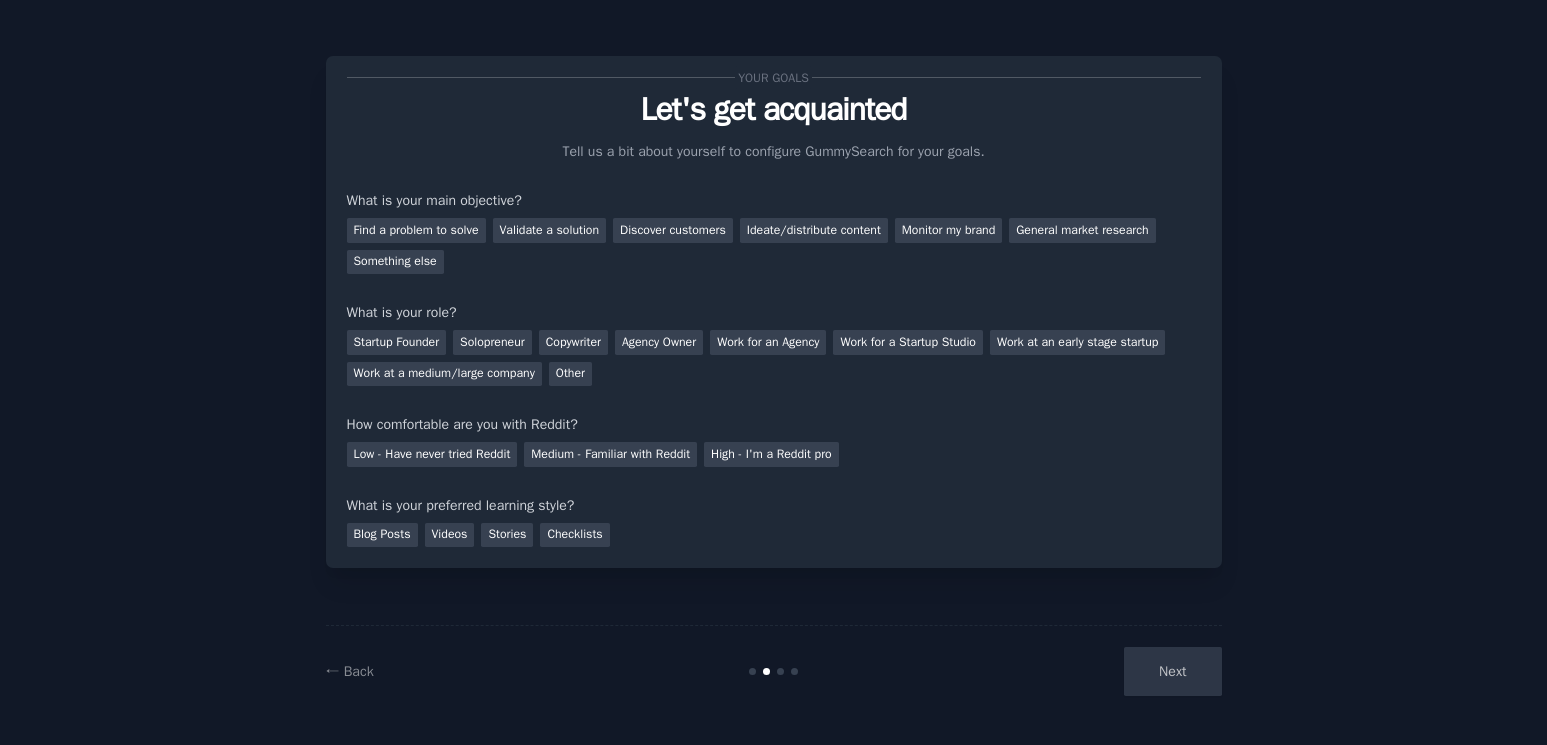 click on "Next" at bounding box center (1072, 671) 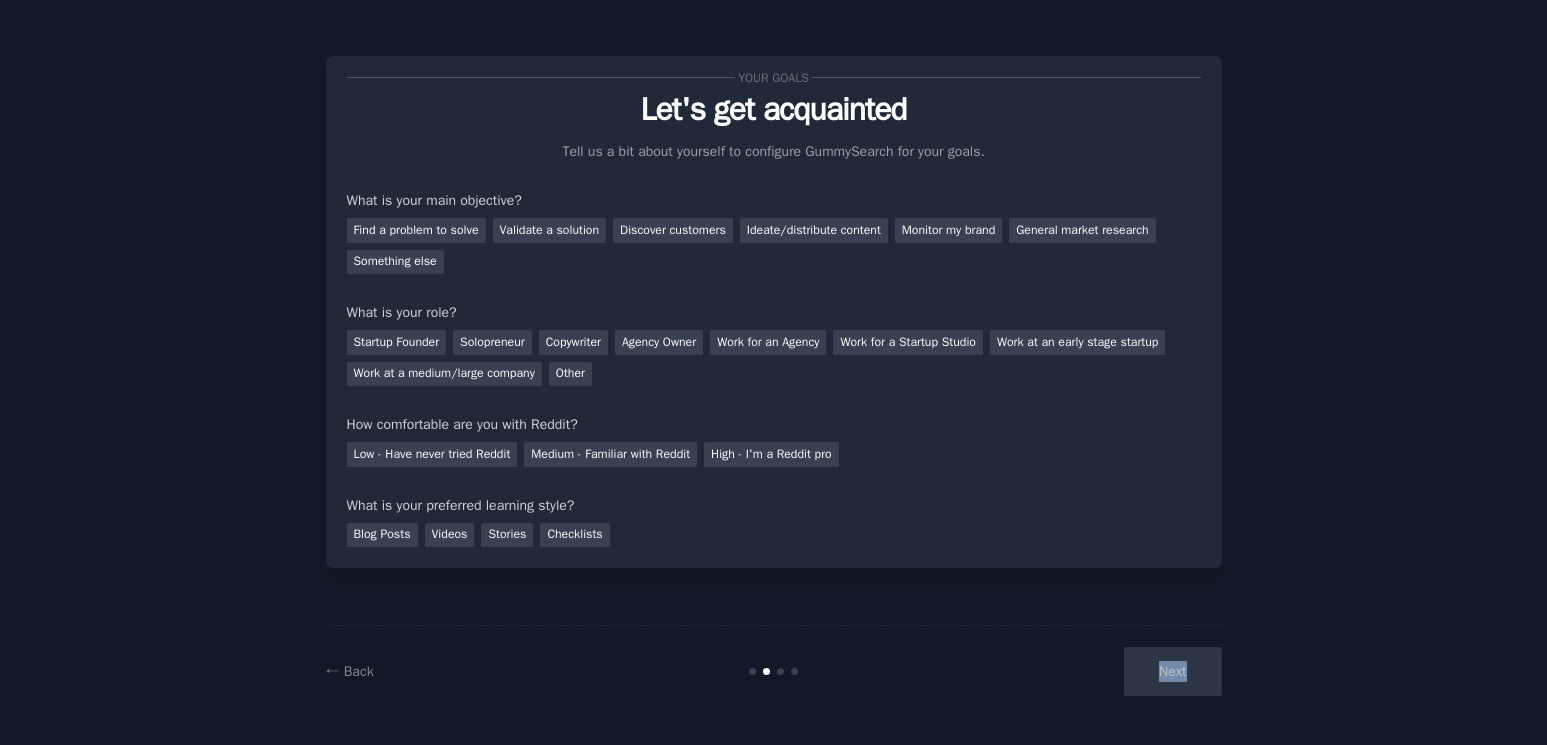 click on "Next" at bounding box center (1072, 671) 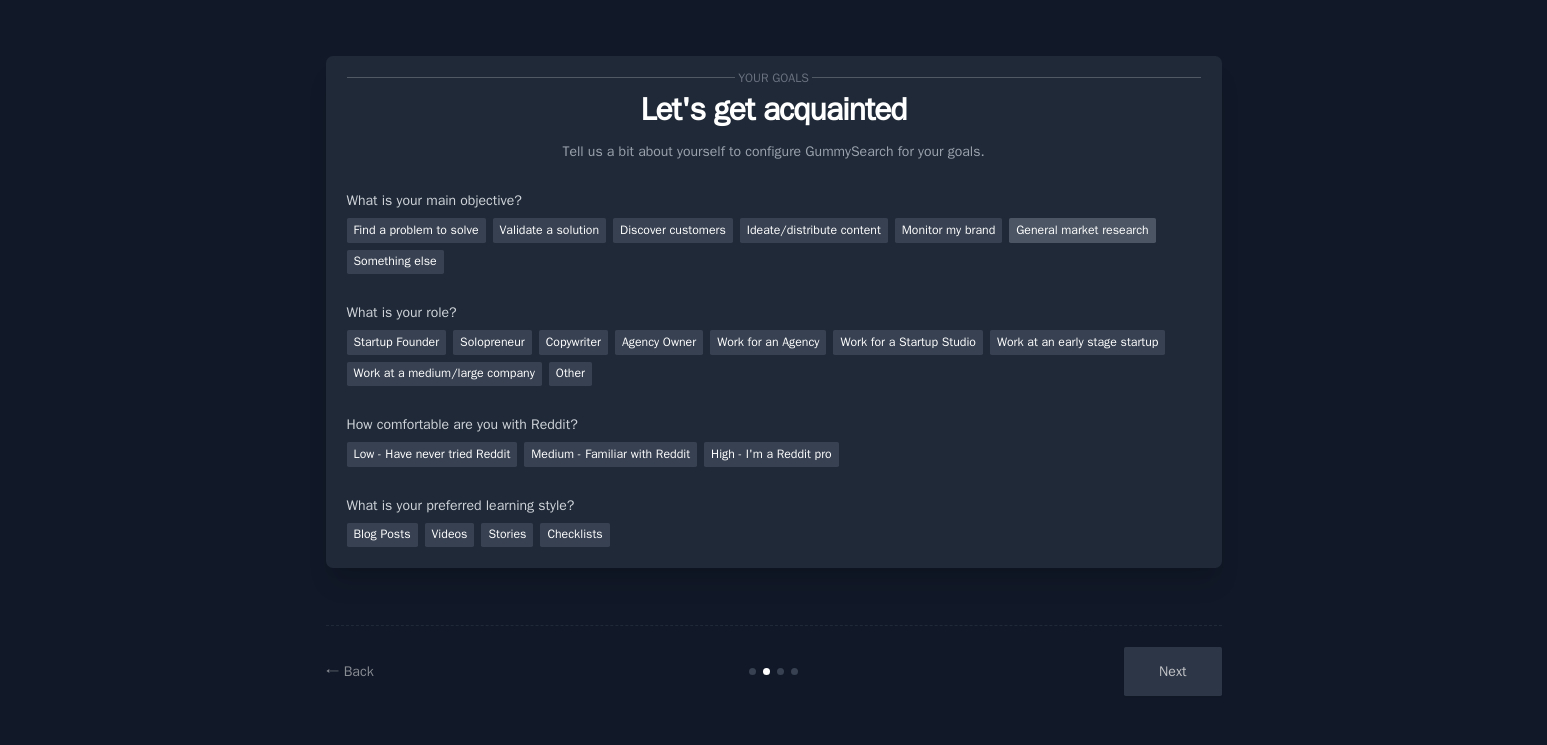 click on "General market research" at bounding box center [1082, 230] 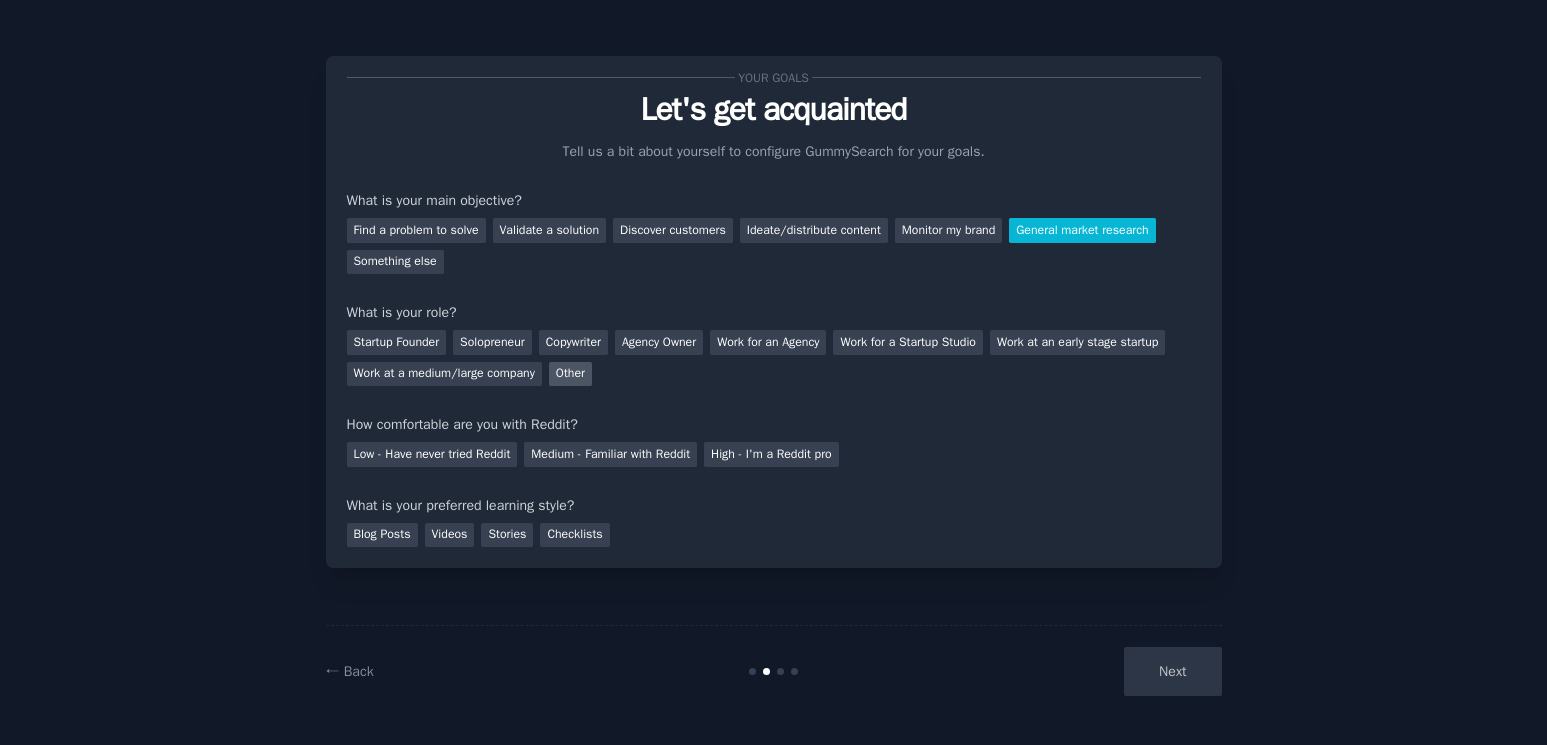 click on "Other" at bounding box center [570, 374] 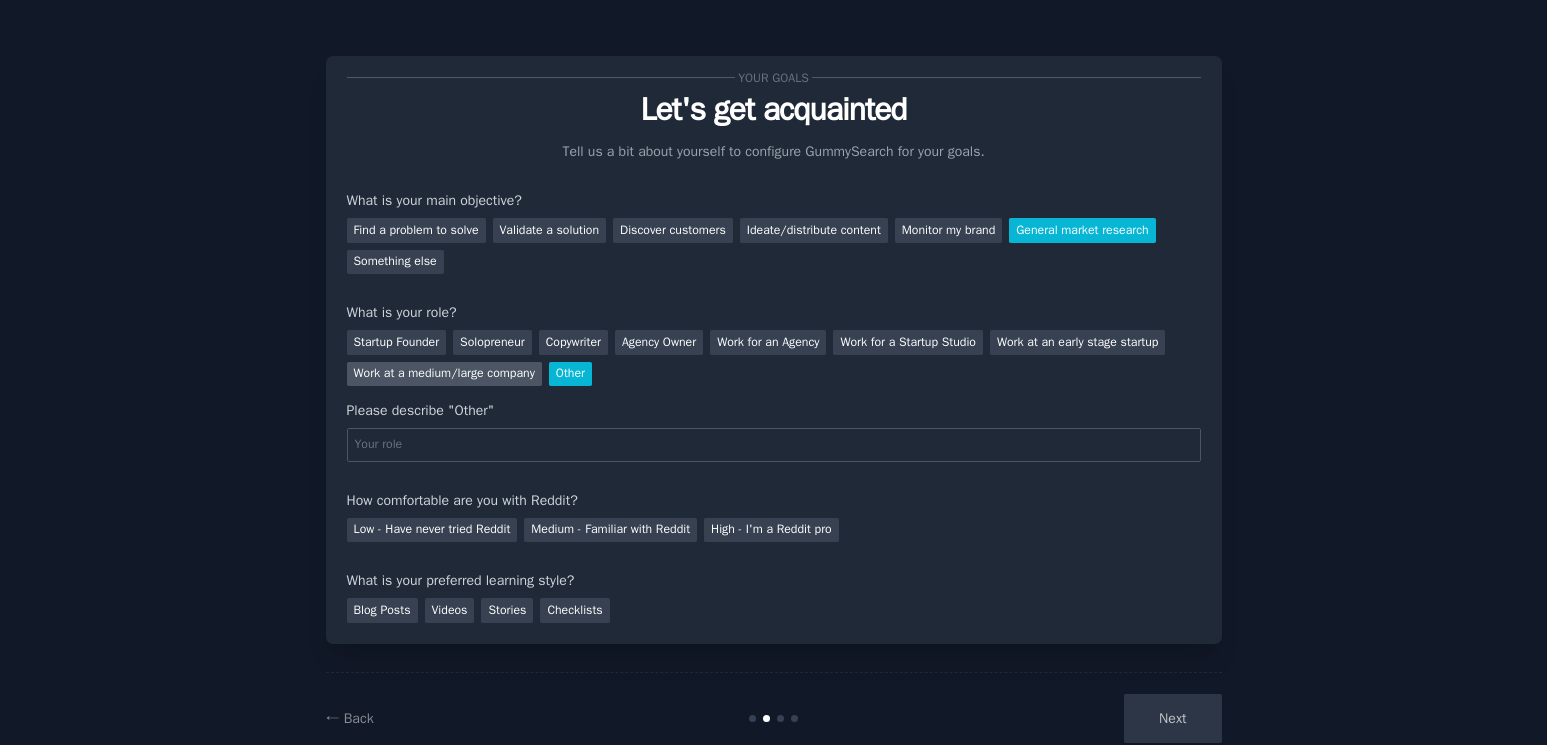 click on "Work at a medium/large company" at bounding box center (444, 374) 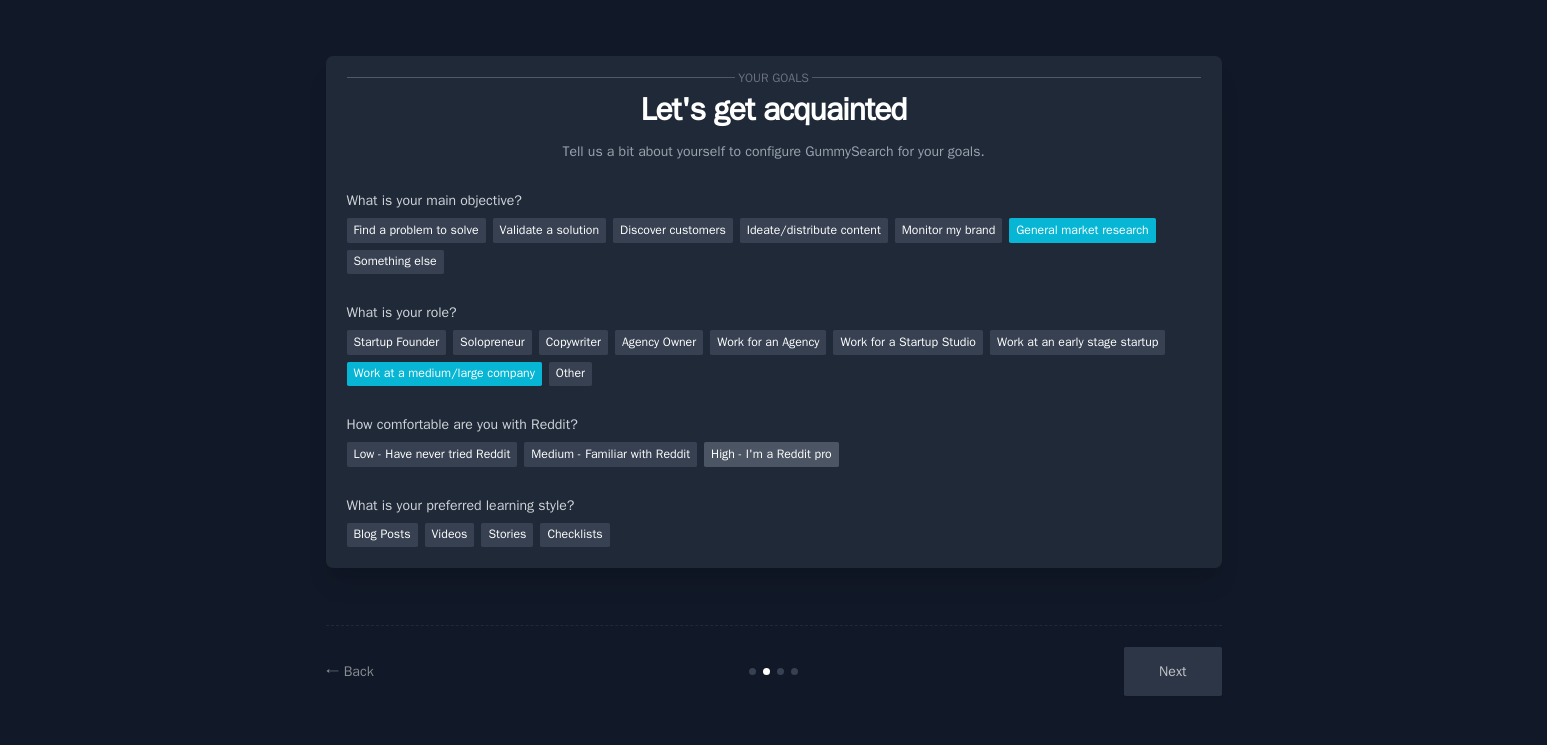 click on "High - I'm a Reddit pro" at bounding box center (771, 454) 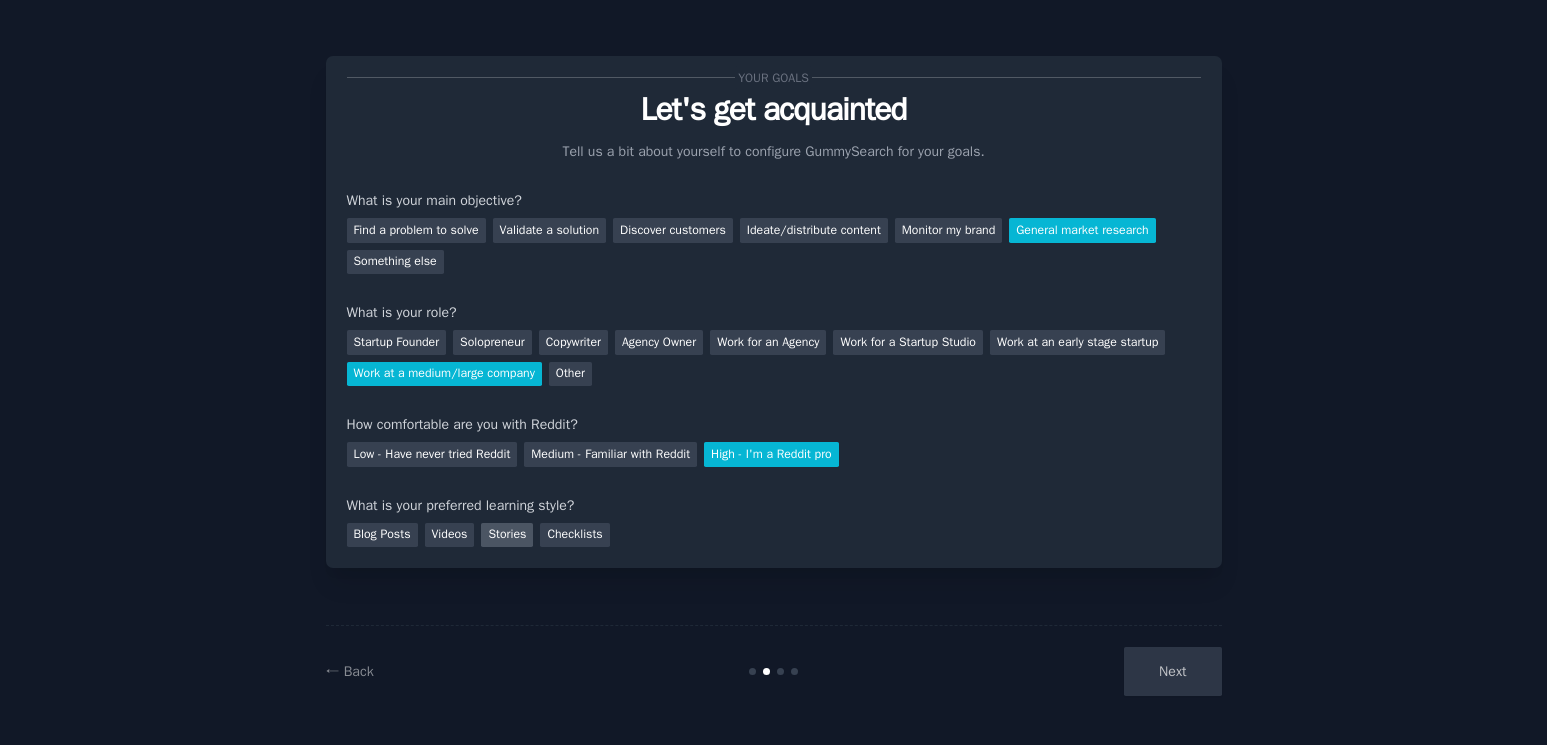 click on "Stories" at bounding box center (507, 535) 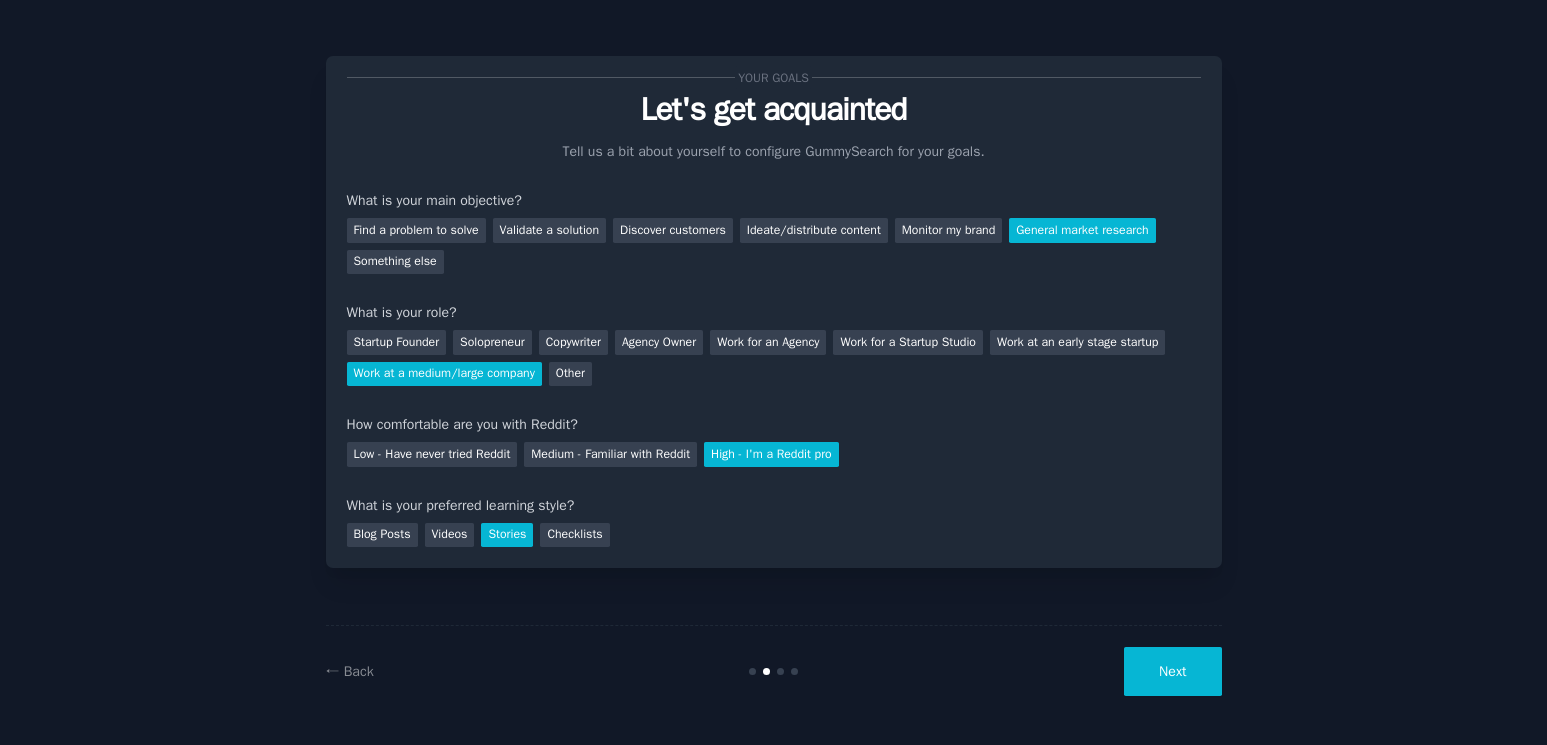 click on "Next" at bounding box center [1172, 671] 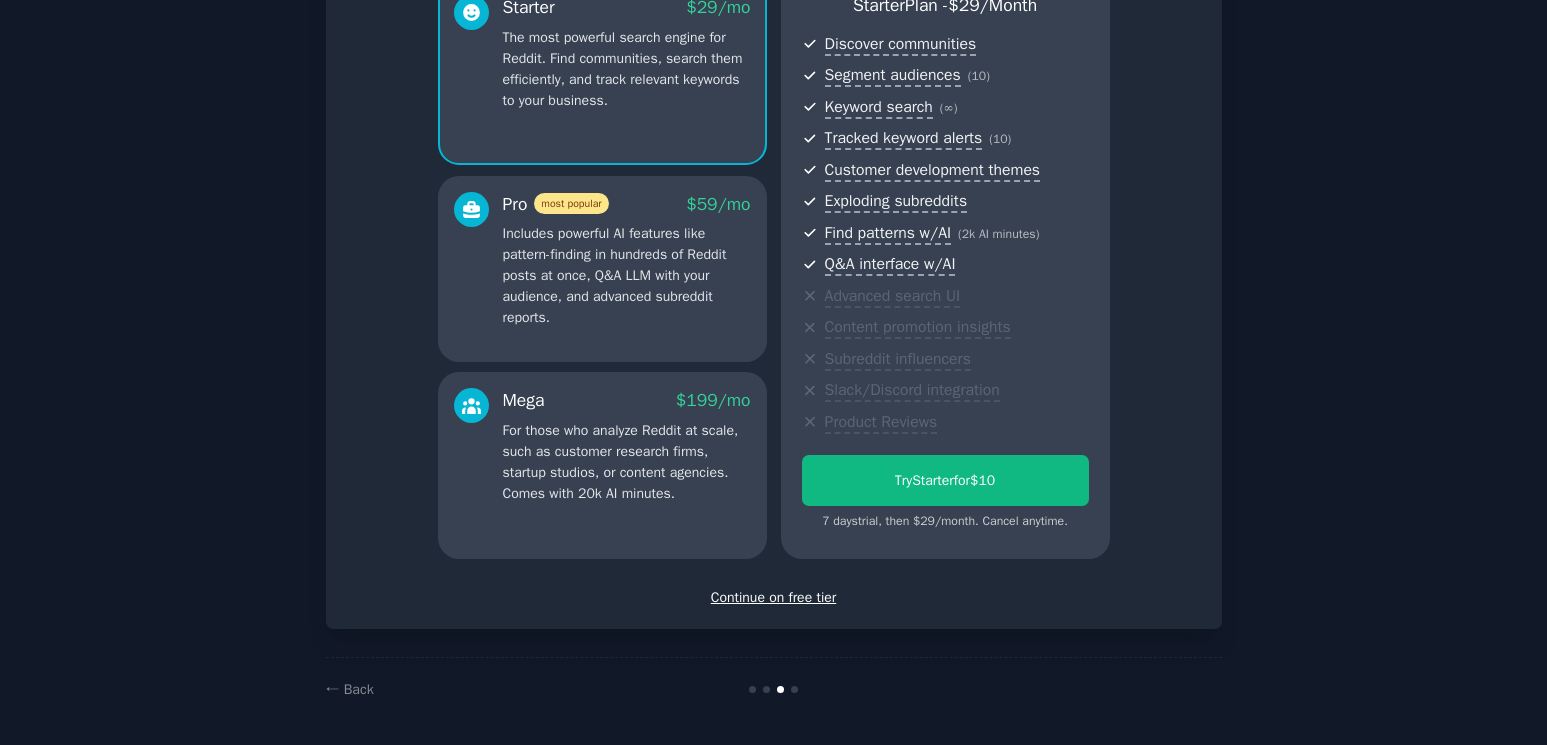 scroll, scrollTop: 204, scrollLeft: 0, axis: vertical 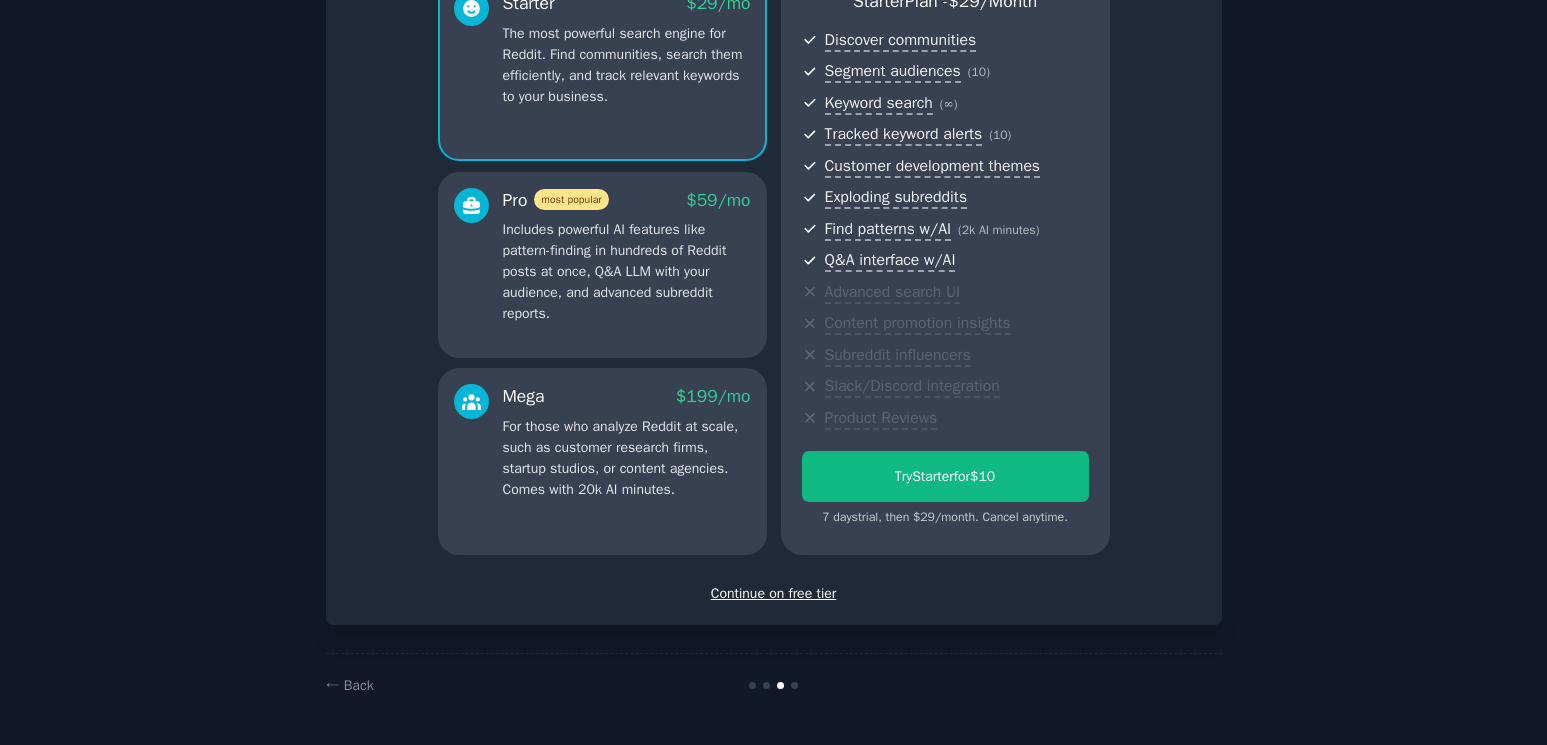 click on "Continue on free tier" at bounding box center [774, 593] 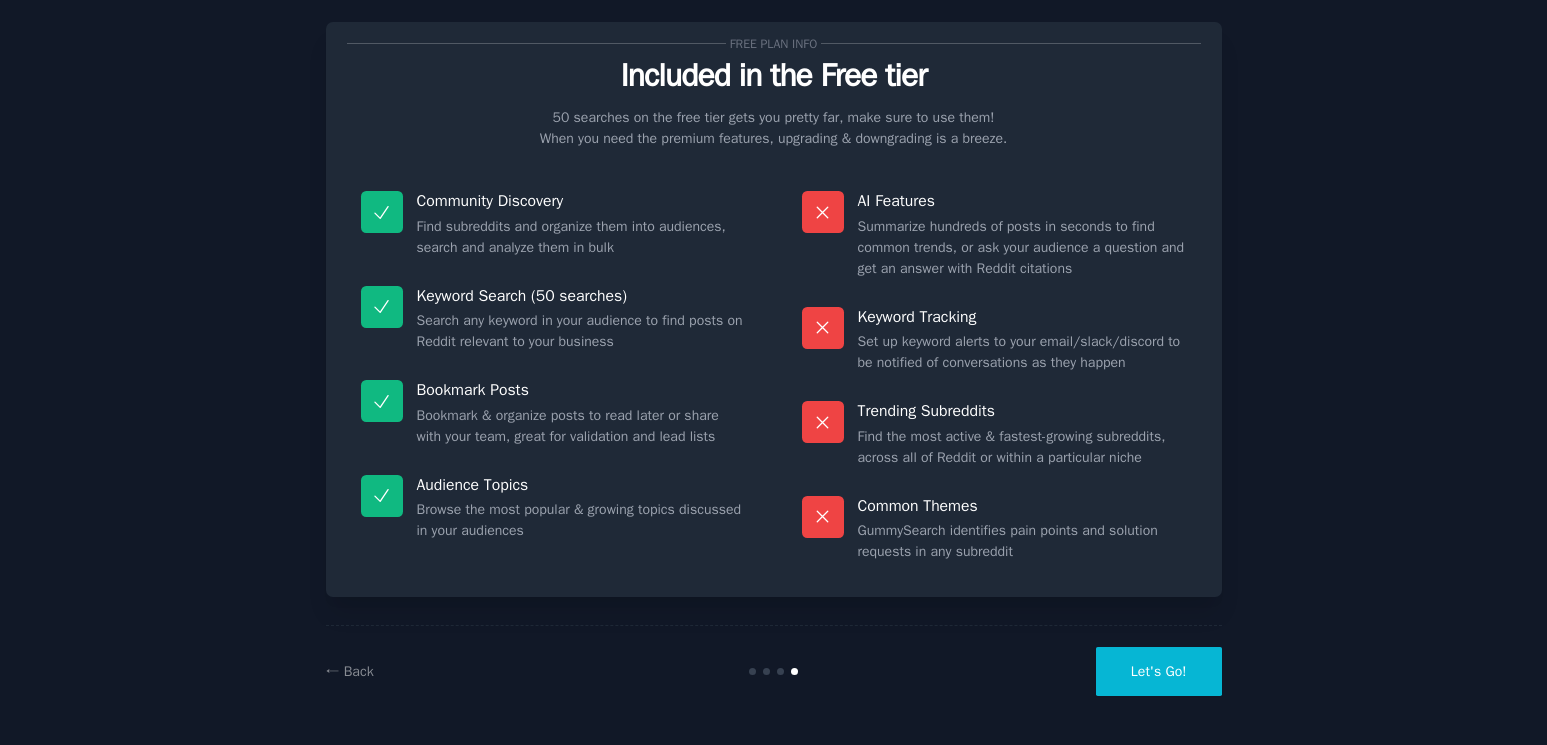 click on "Let's Go!" at bounding box center (1159, 671) 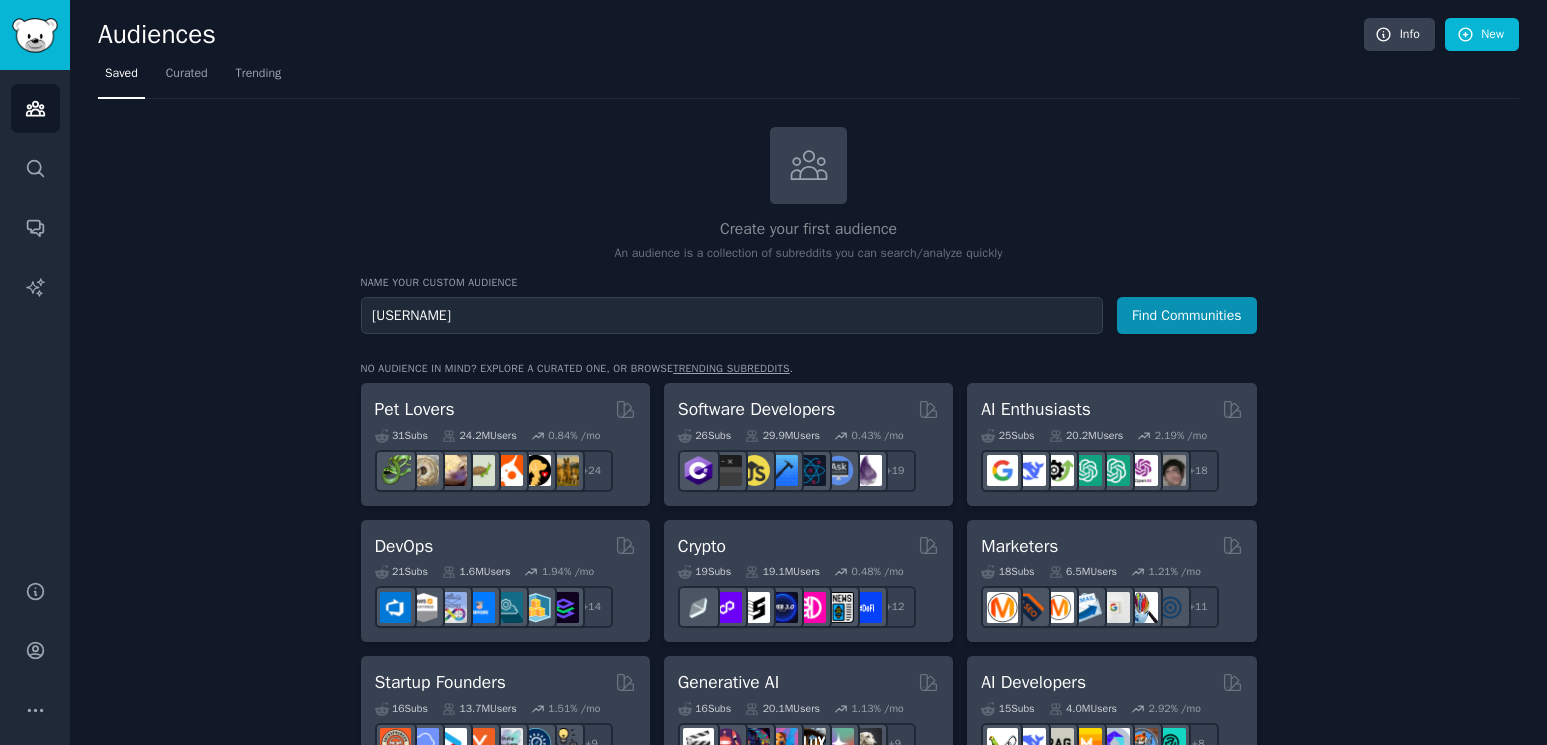 type on "danlebatardshow" 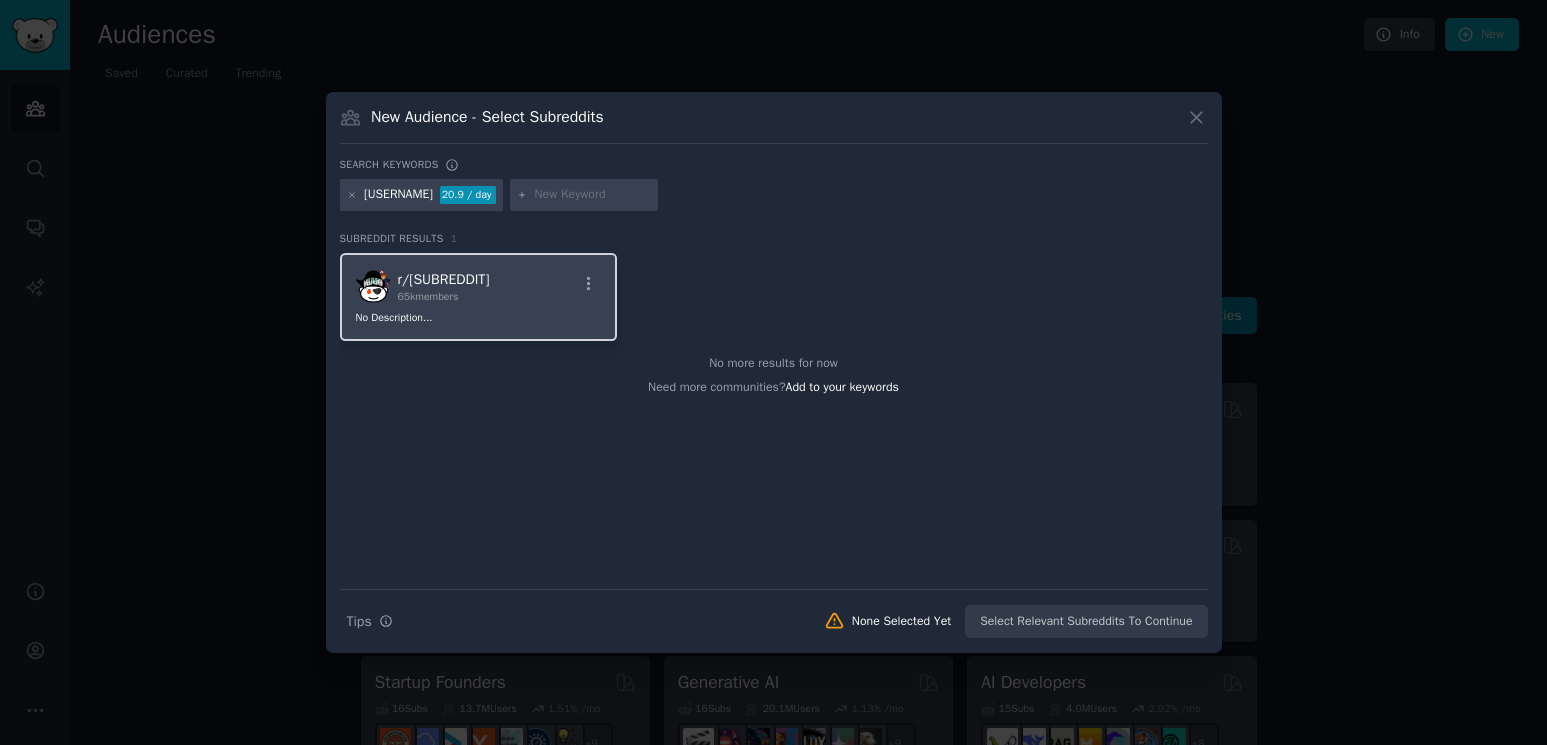 click on "65k  members" at bounding box center [428, 296] 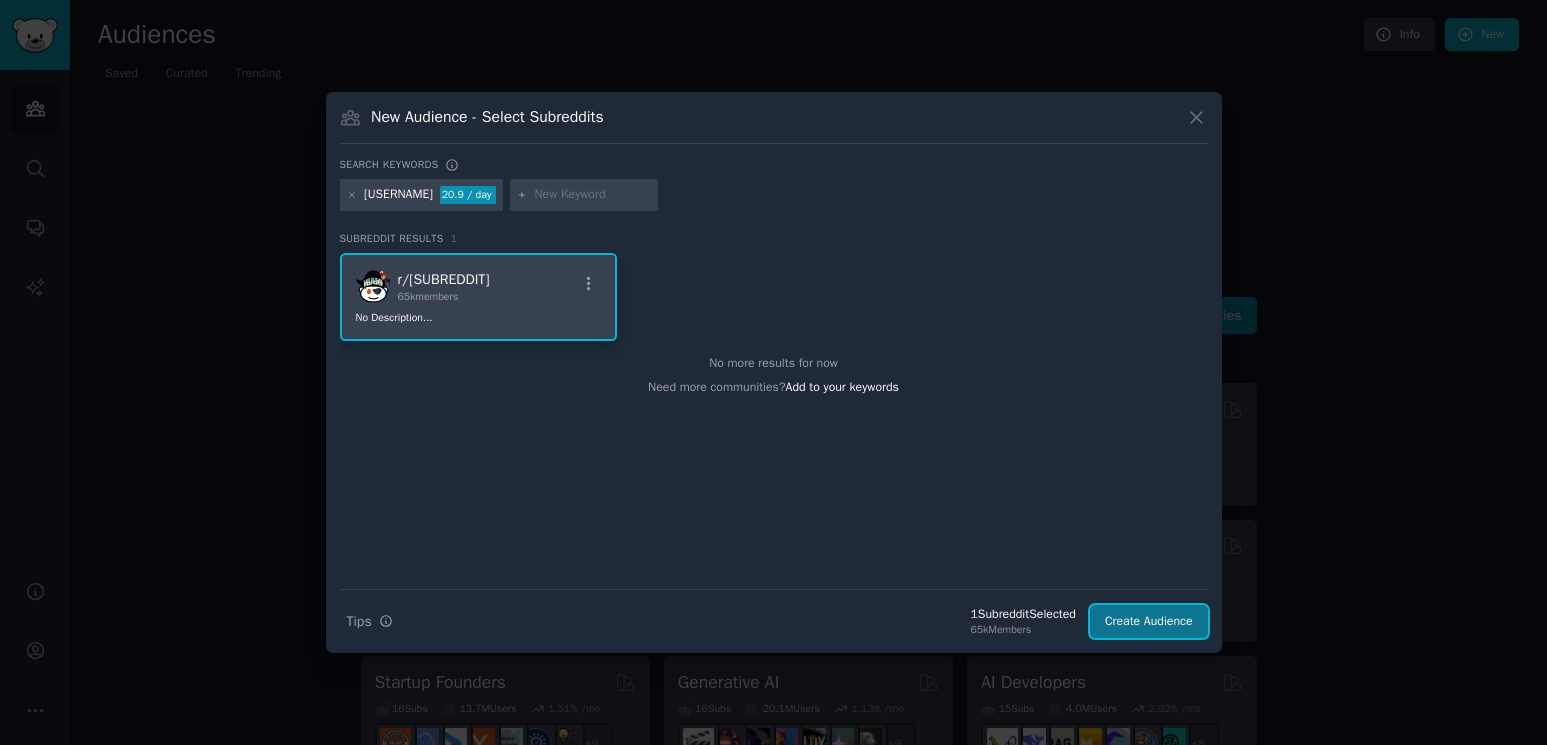 click on "Create Audience" at bounding box center [1149, 622] 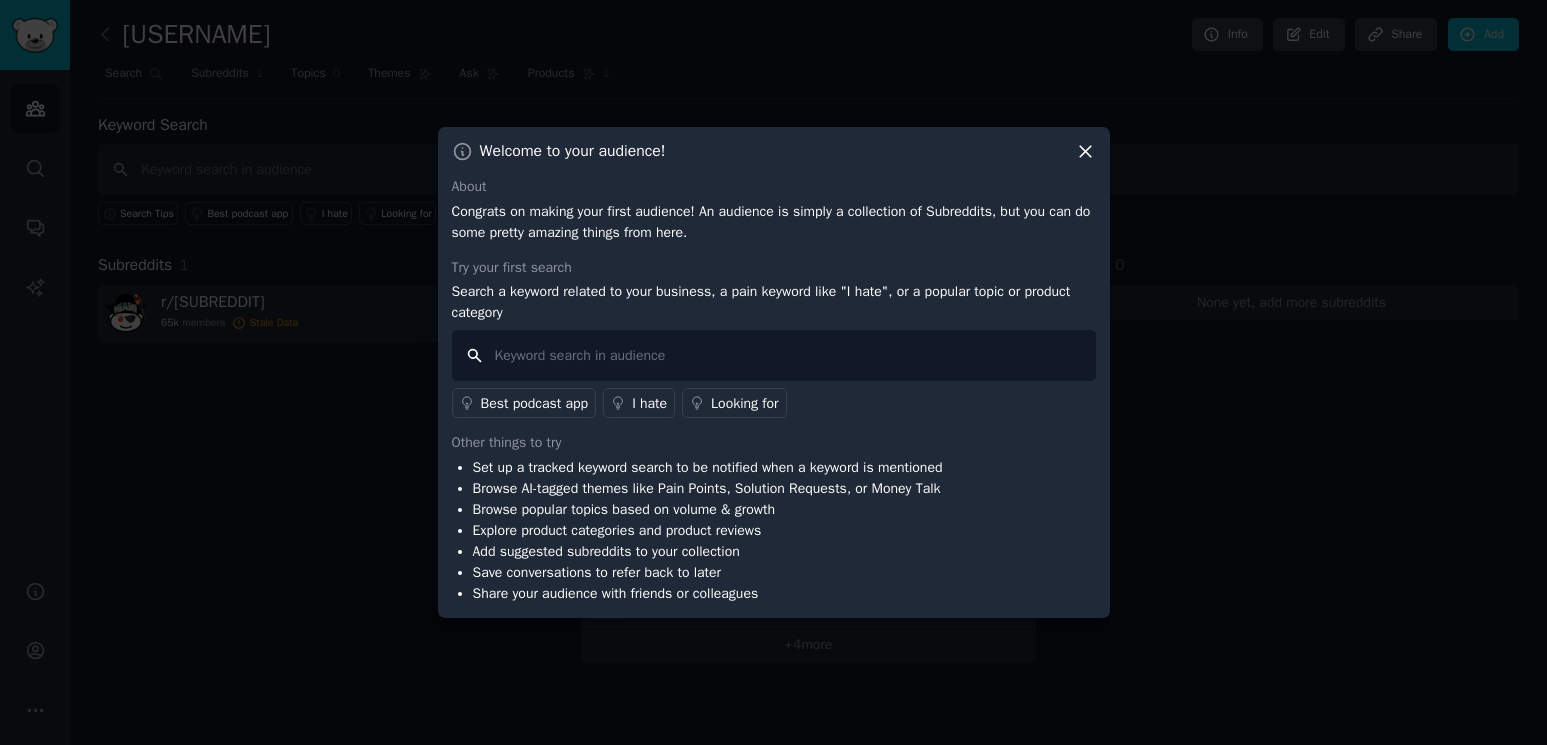 click at bounding box center [774, 355] 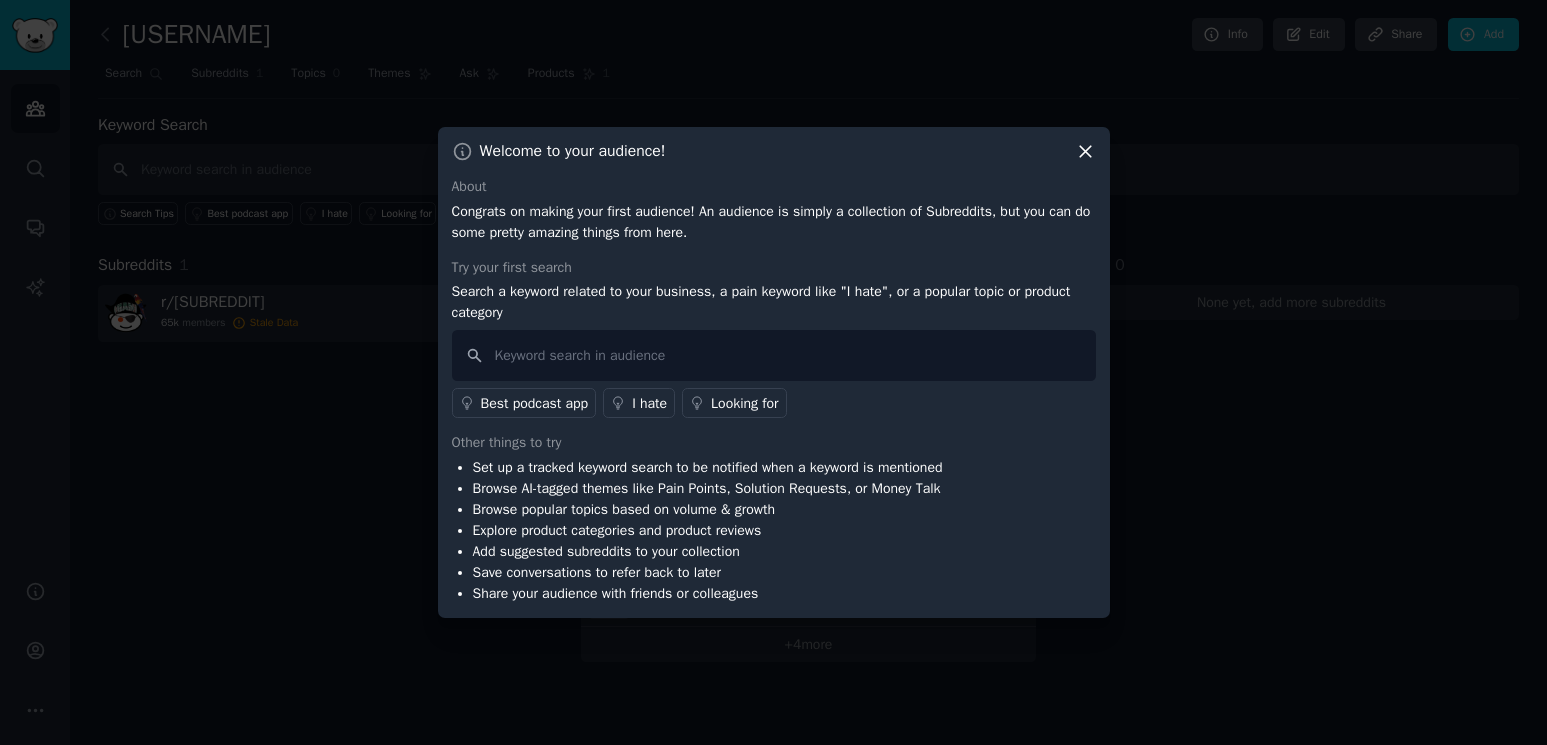 click 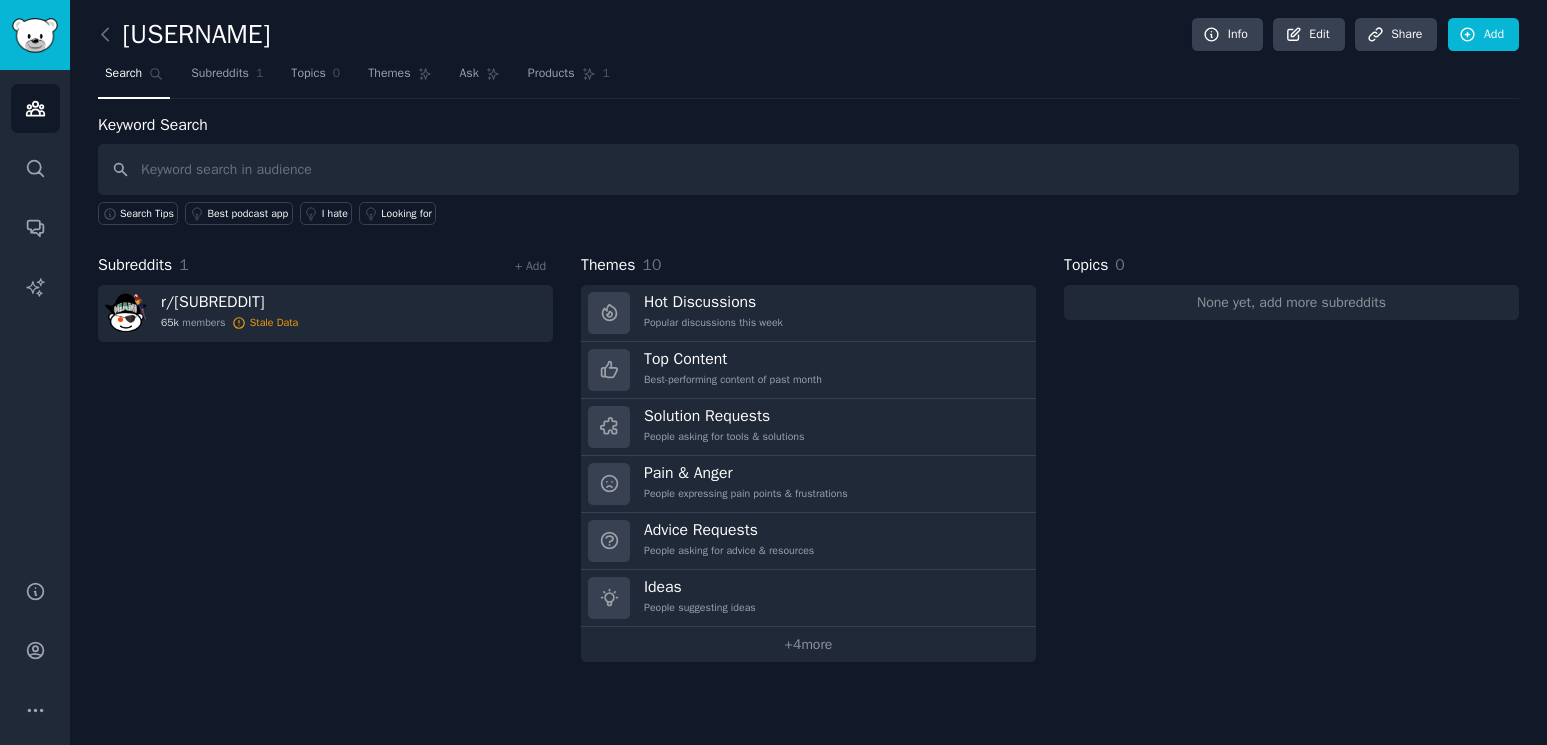 click on "Subreddits 1 + Add r/ DanLeBatardShow 65k  members Stale Data" at bounding box center (325, 457) 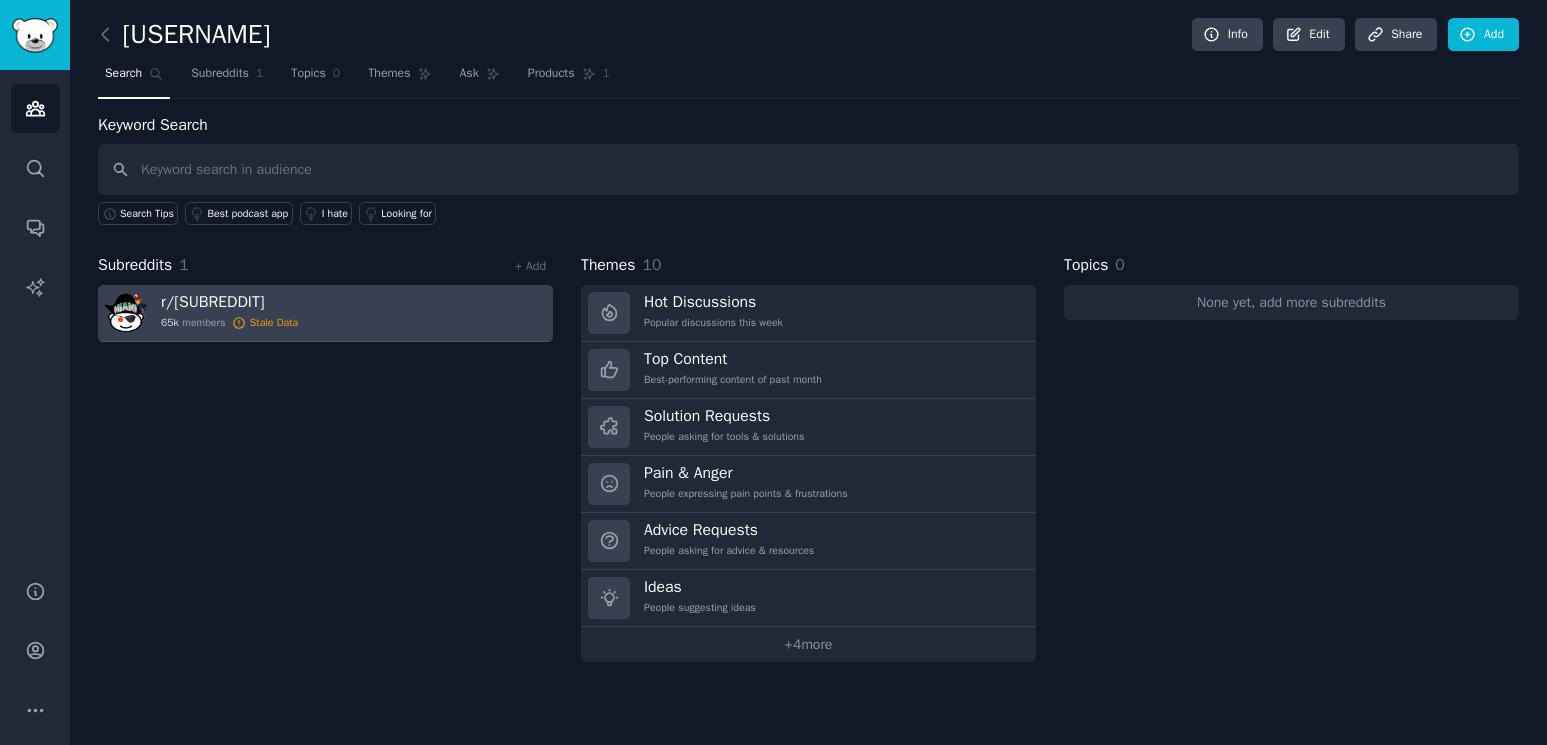 click on "r/ DanLeBatardShow" at bounding box center [229, 302] 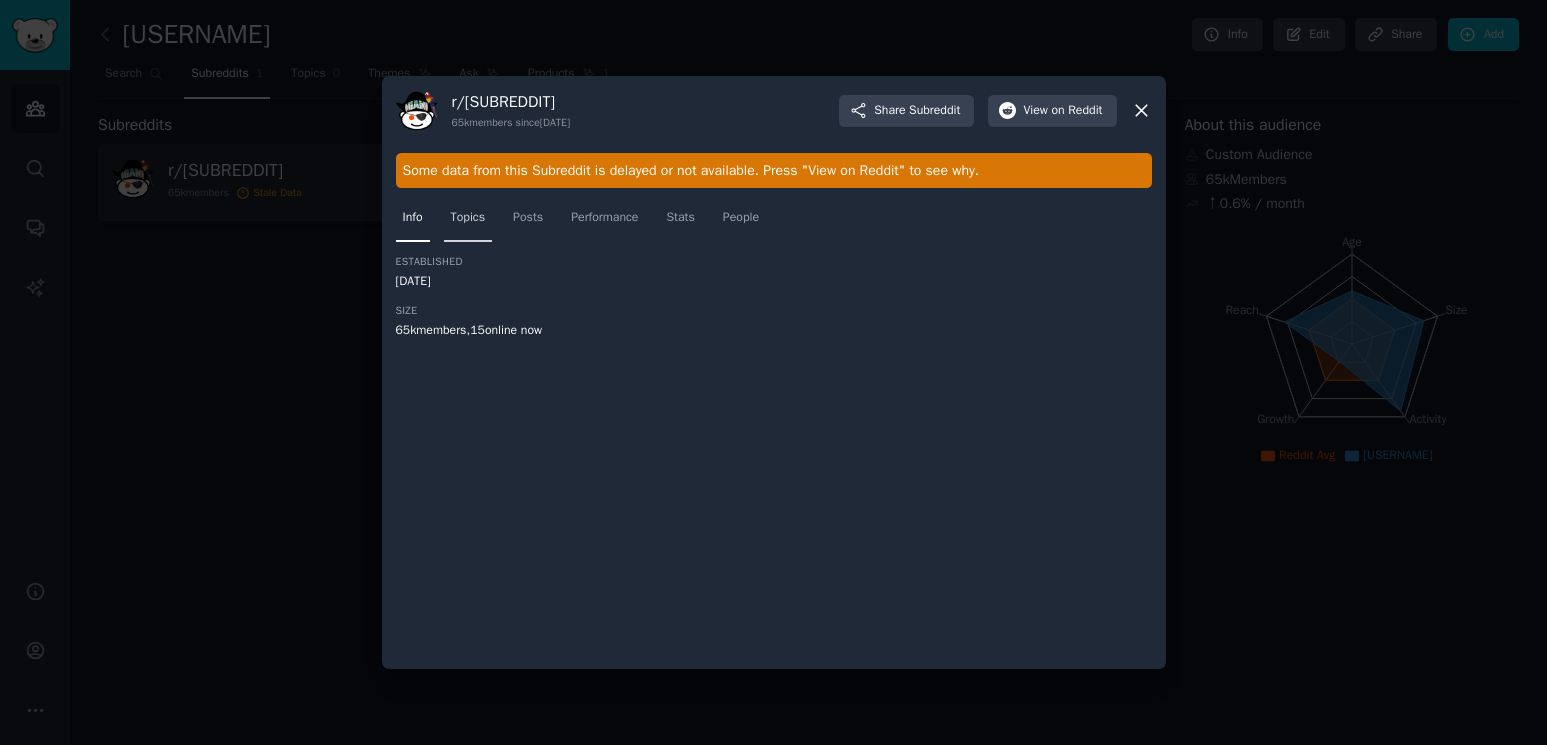 click on "Topics" at bounding box center (468, 218) 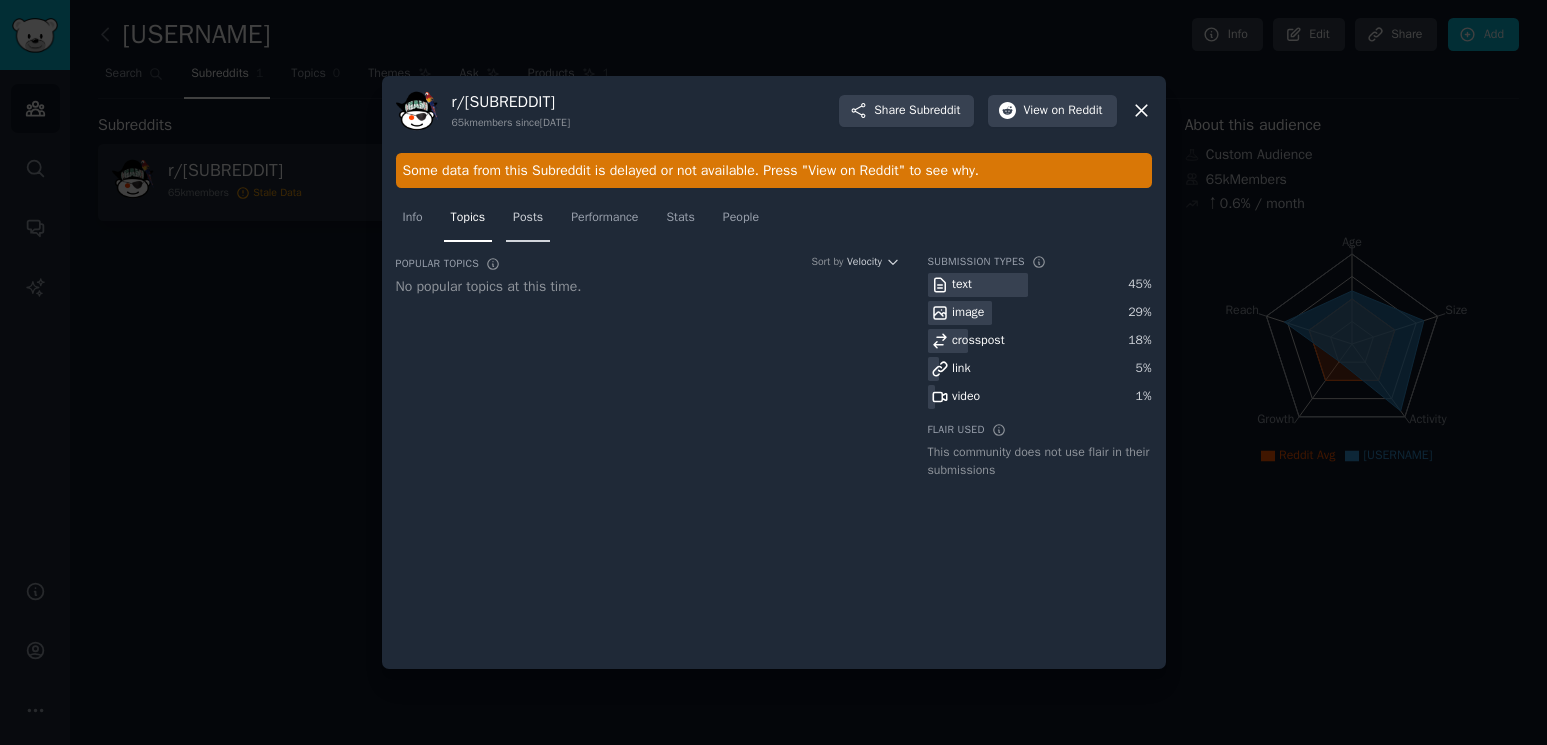 click on "Posts" at bounding box center (528, 222) 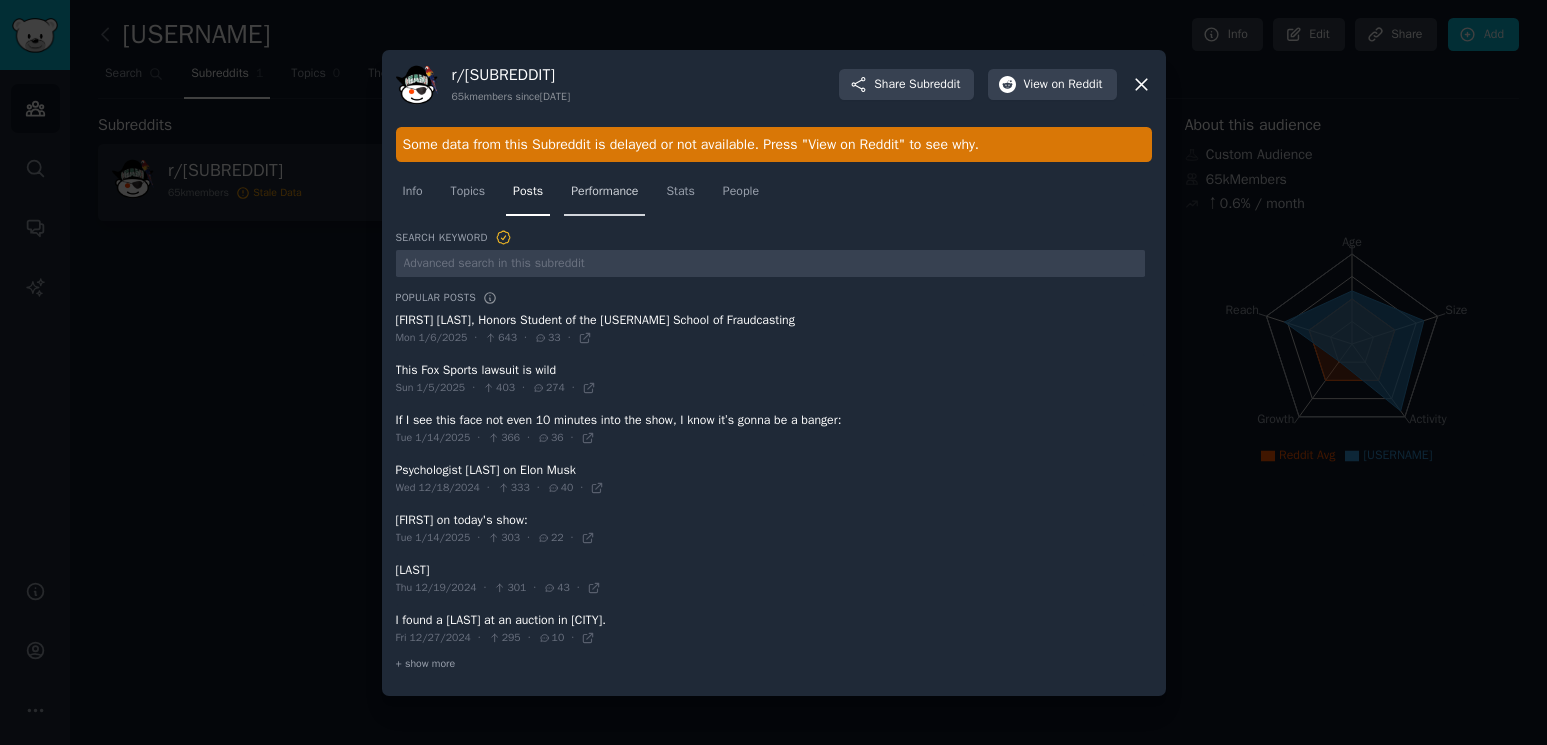 click on "Performance" at bounding box center (604, 192) 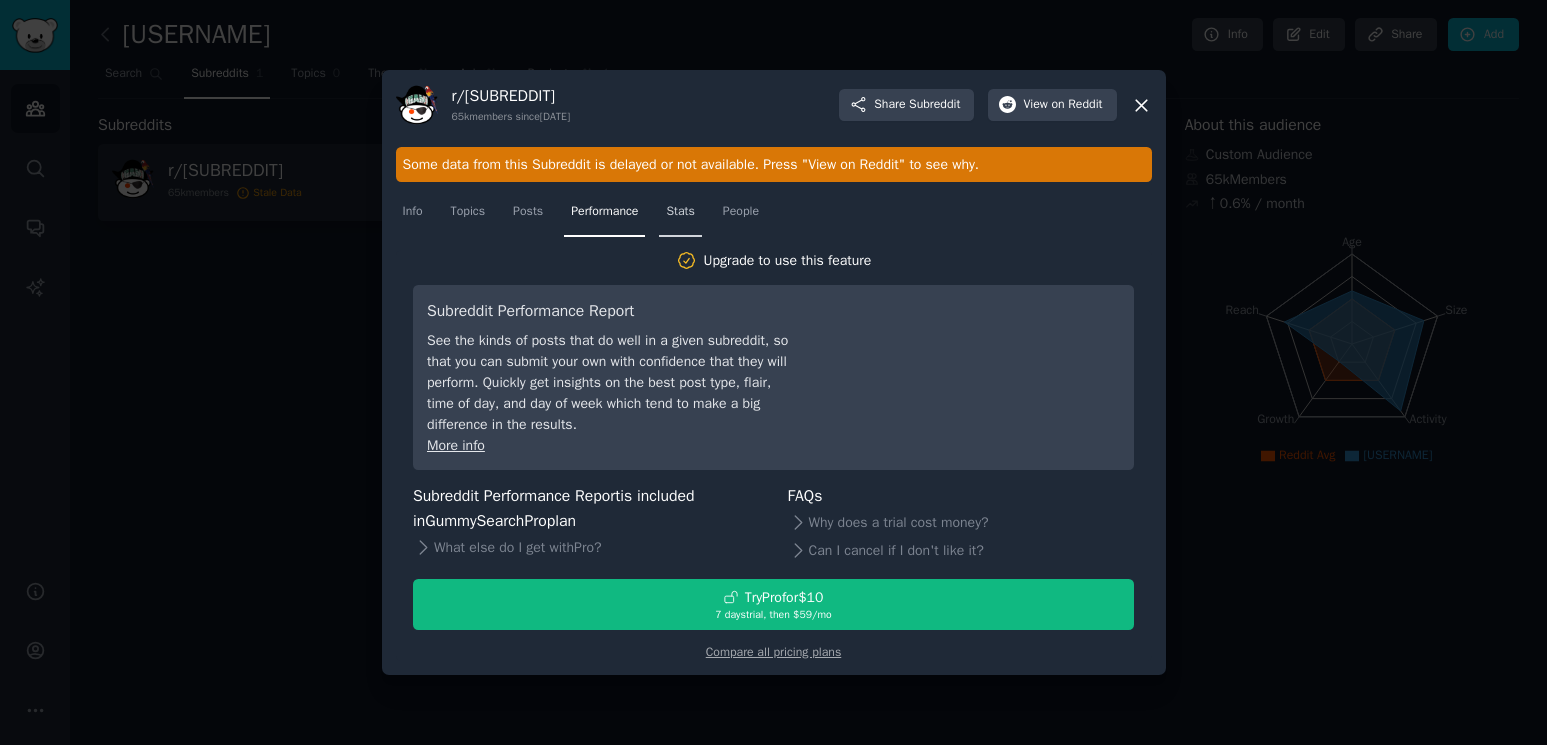 click on "Stats" at bounding box center (680, 212) 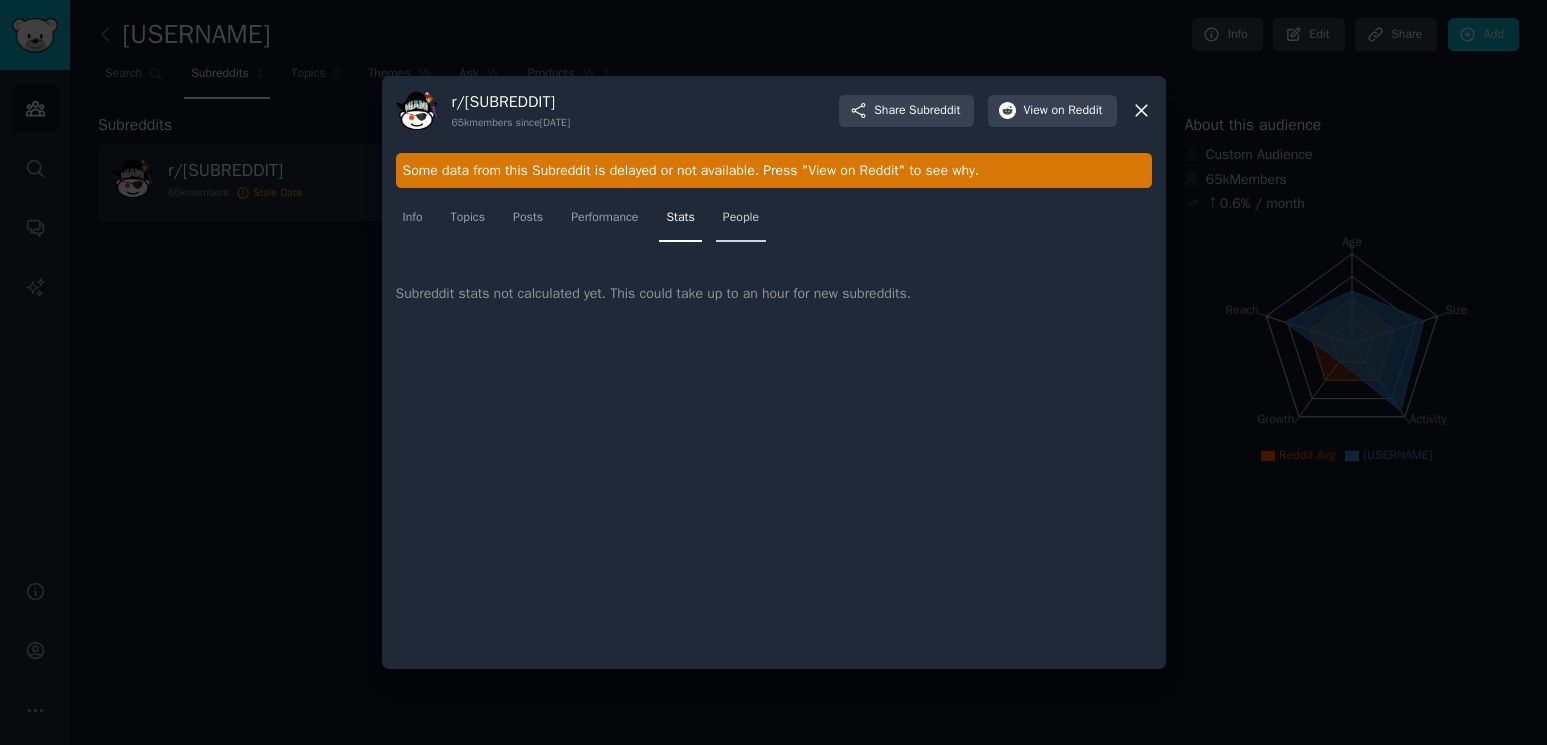 click on "People" at bounding box center (741, 222) 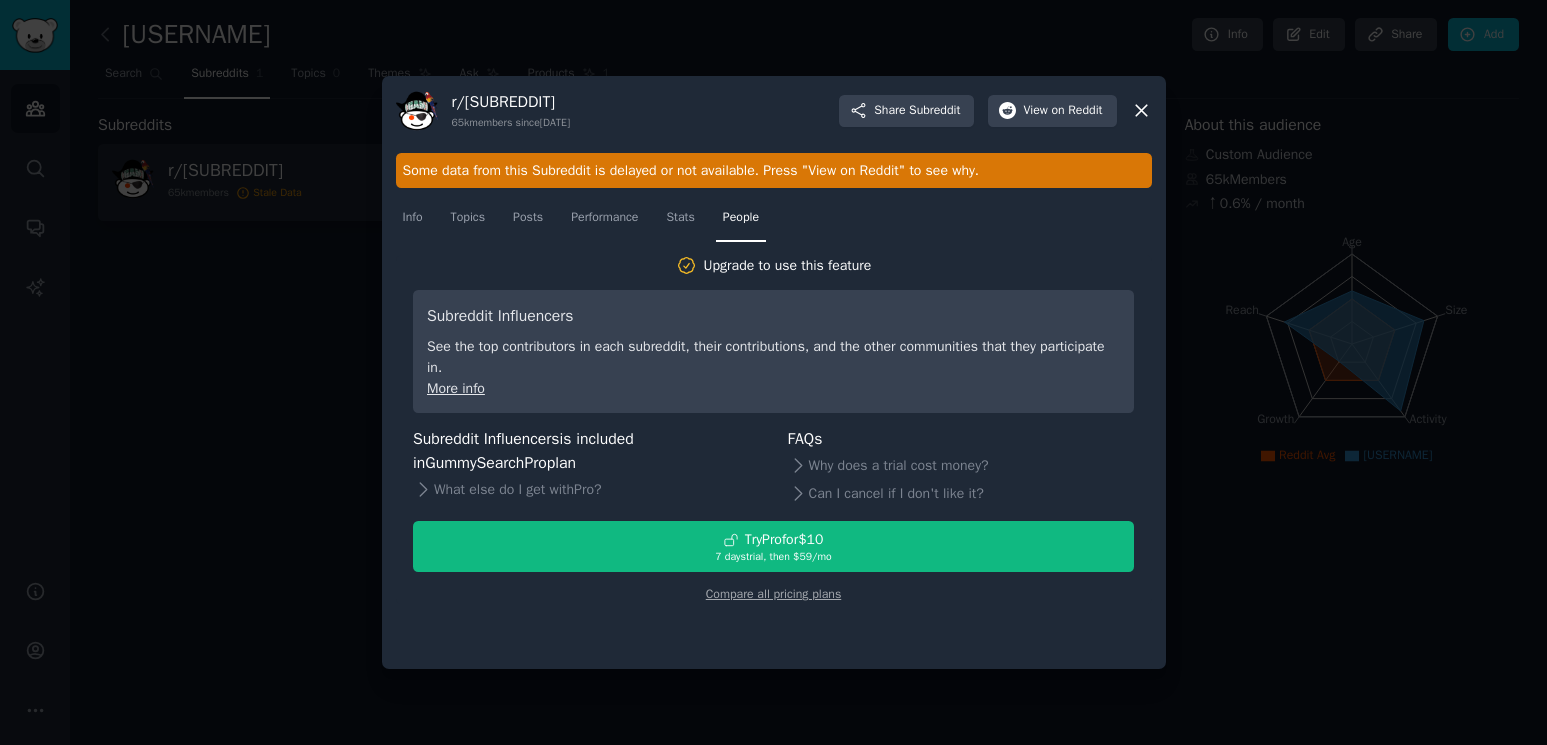 click 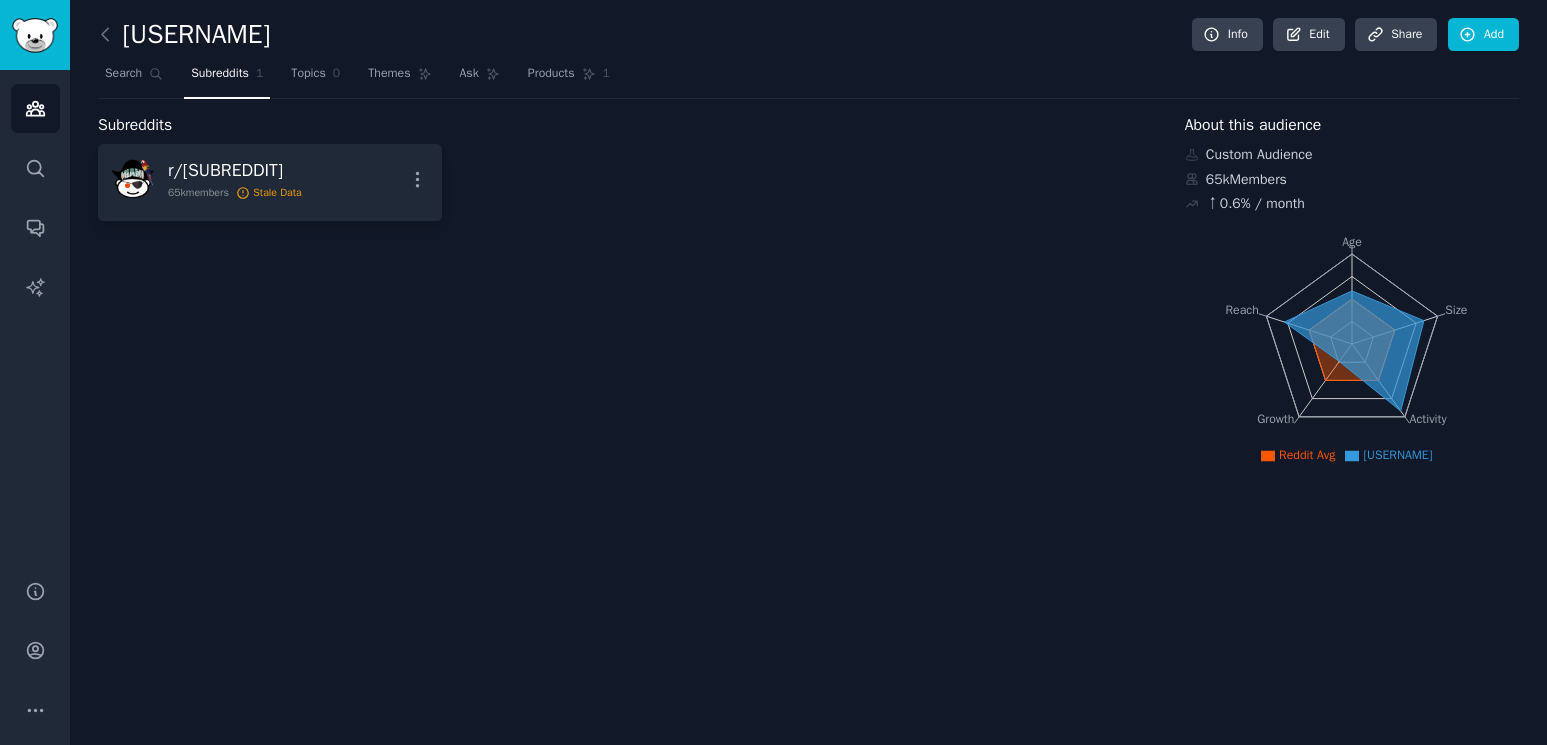 click on "danlebatardshow Info Edit Share Add Search Subreddits 1 Topics 0 Themes Ask Products 1 Subreddits r/ DanLeBatardShow 65k  members Stale Data More About this audience Custom Audience 65k  Members ↑ 0.6 % / month Age Size Activity Growth Reach Reddit Avg danlebatardshow" 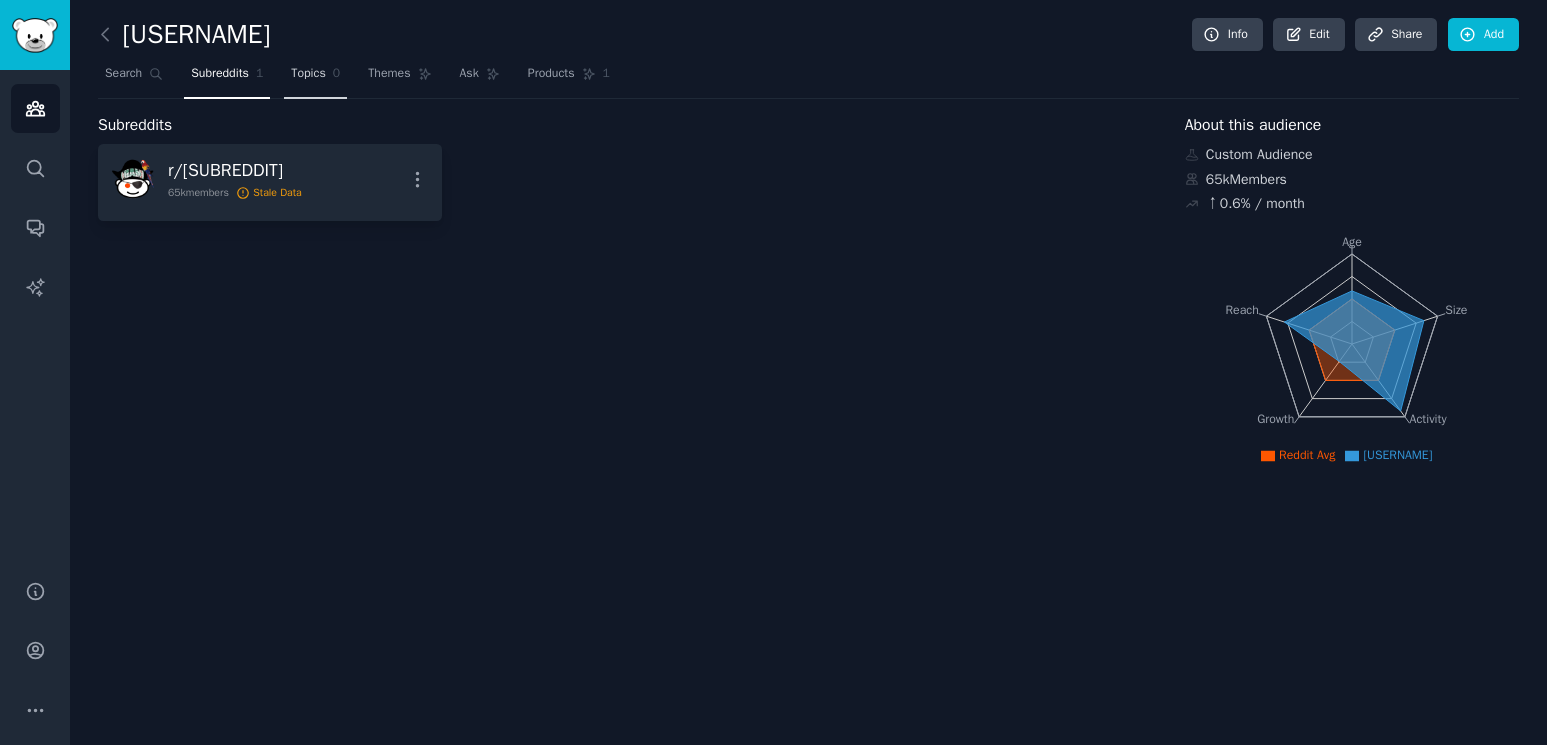 click on "Topics" at bounding box center (308, 74) 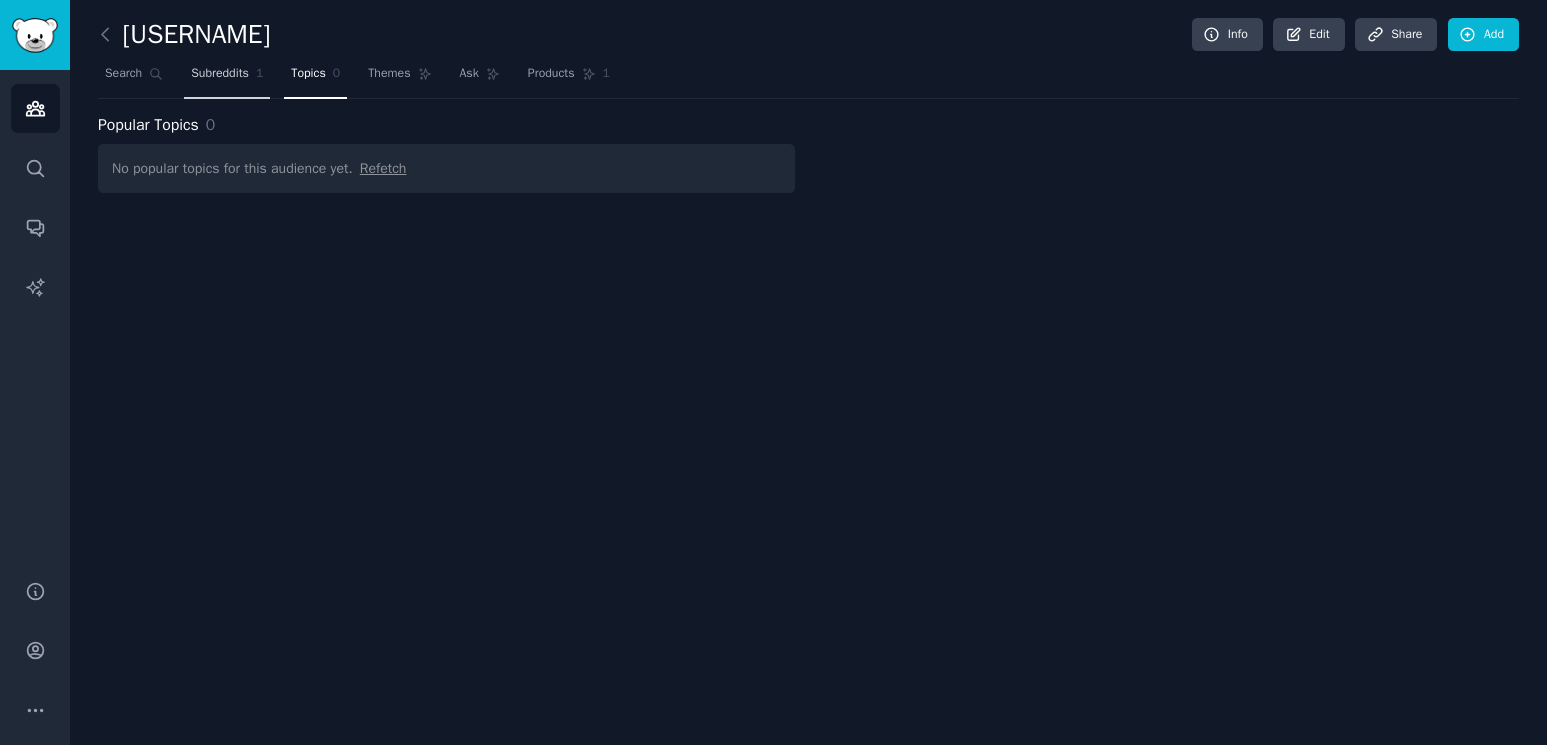 click on "Subreddits" at bounding box center (220, 74) 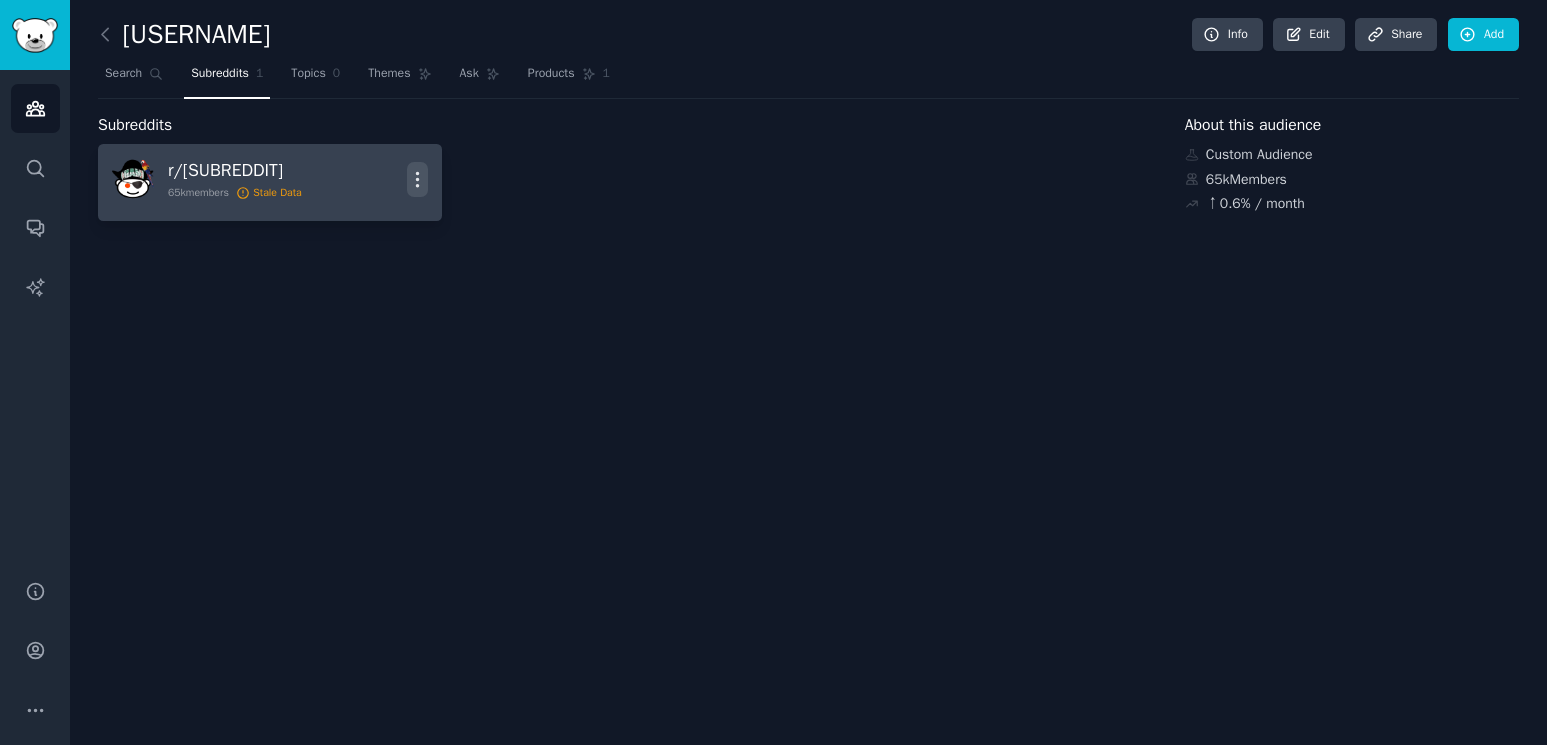 click 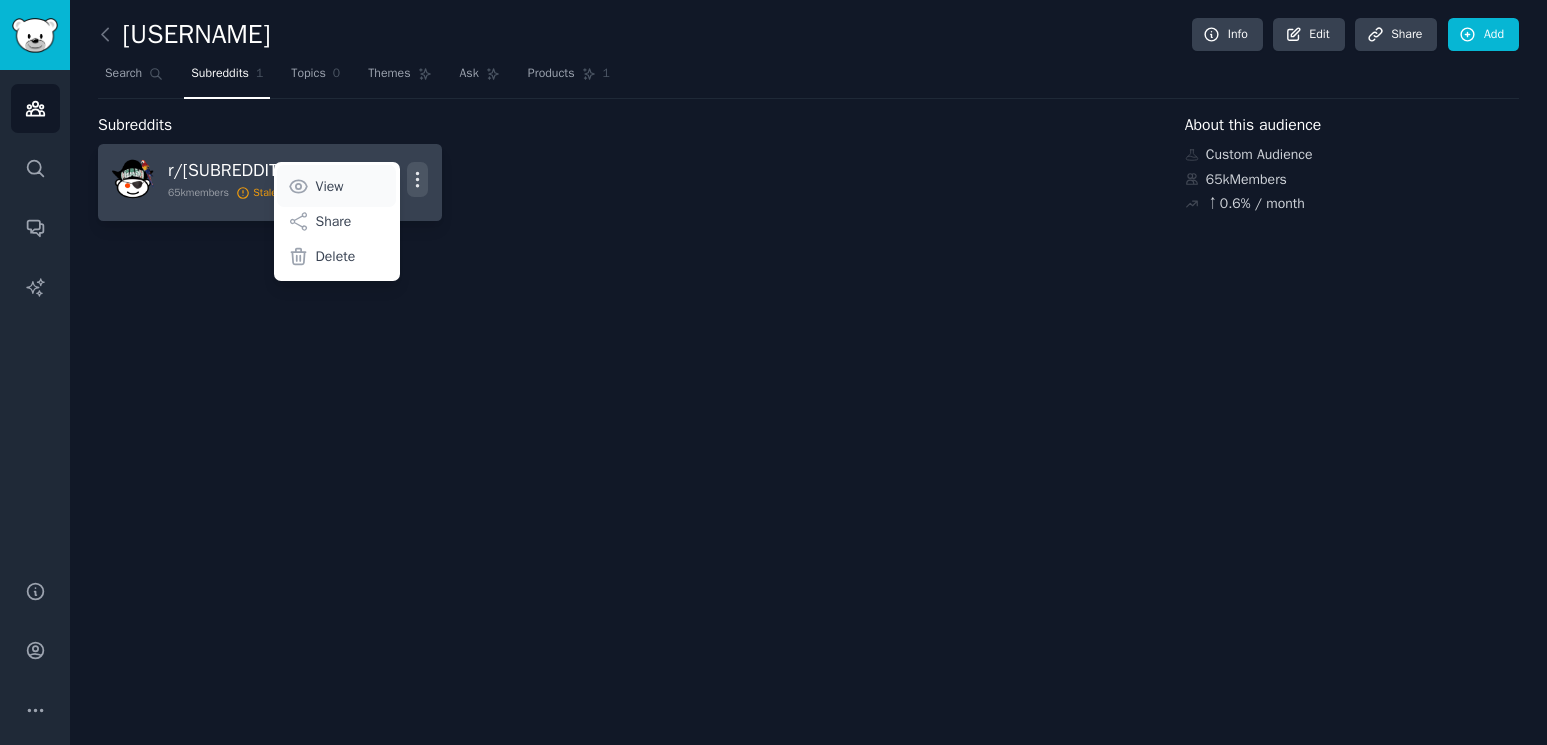 click on "View" at bounding box center [330, 186] 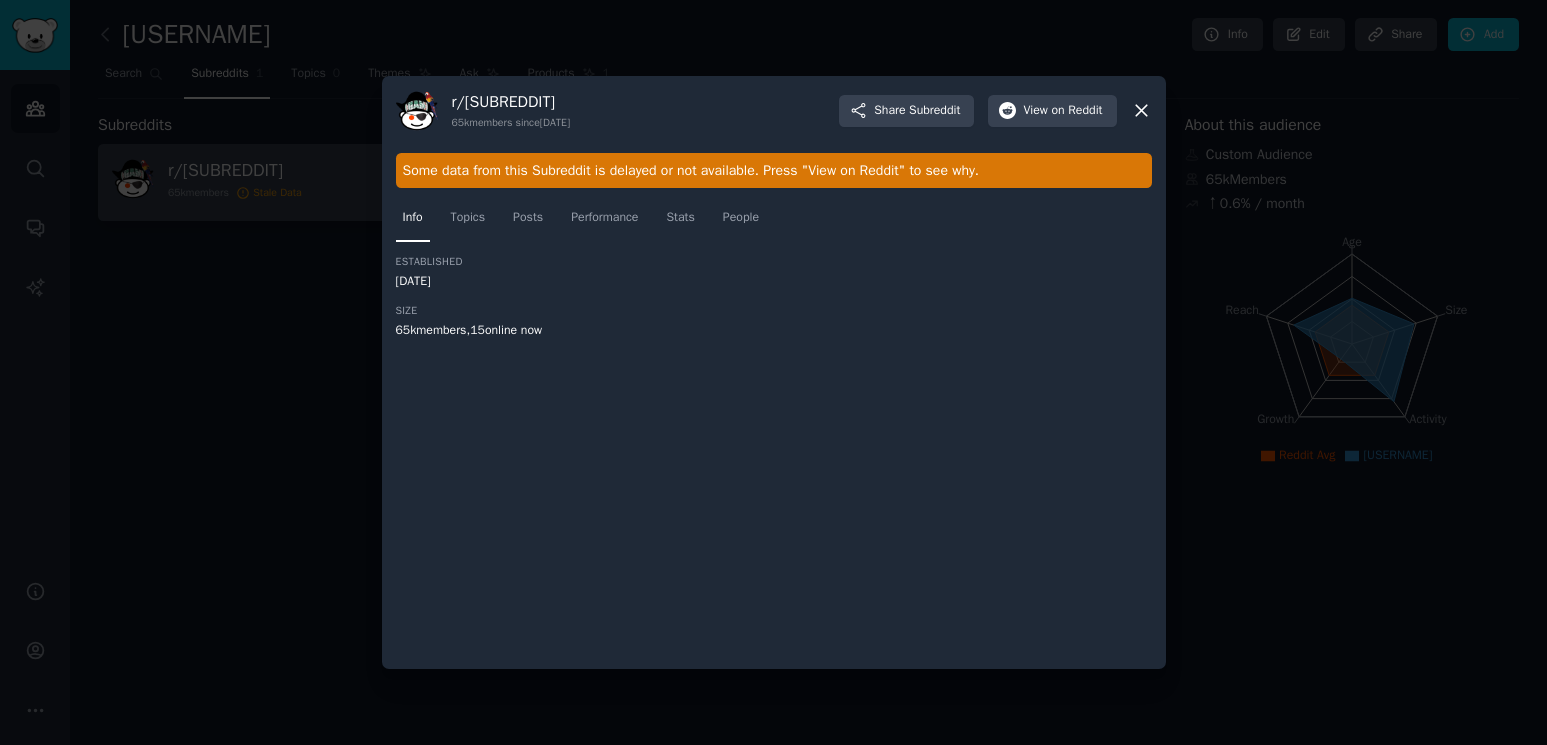 click on "Established 10/16/2014 Size 65k  members,  15  online now" at bounding box center (774, 455) 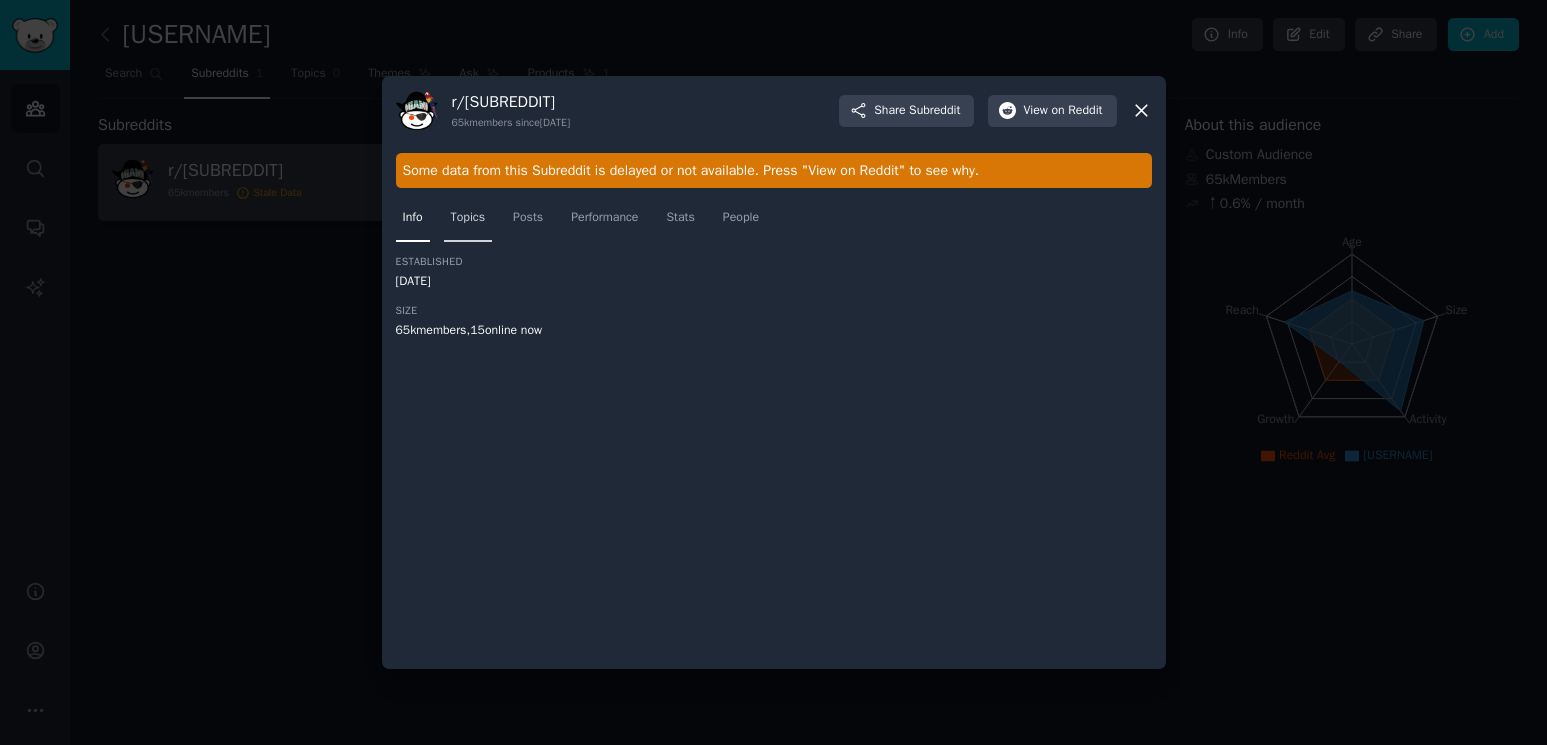 click on "Topics" at bounding box center (468, 218) 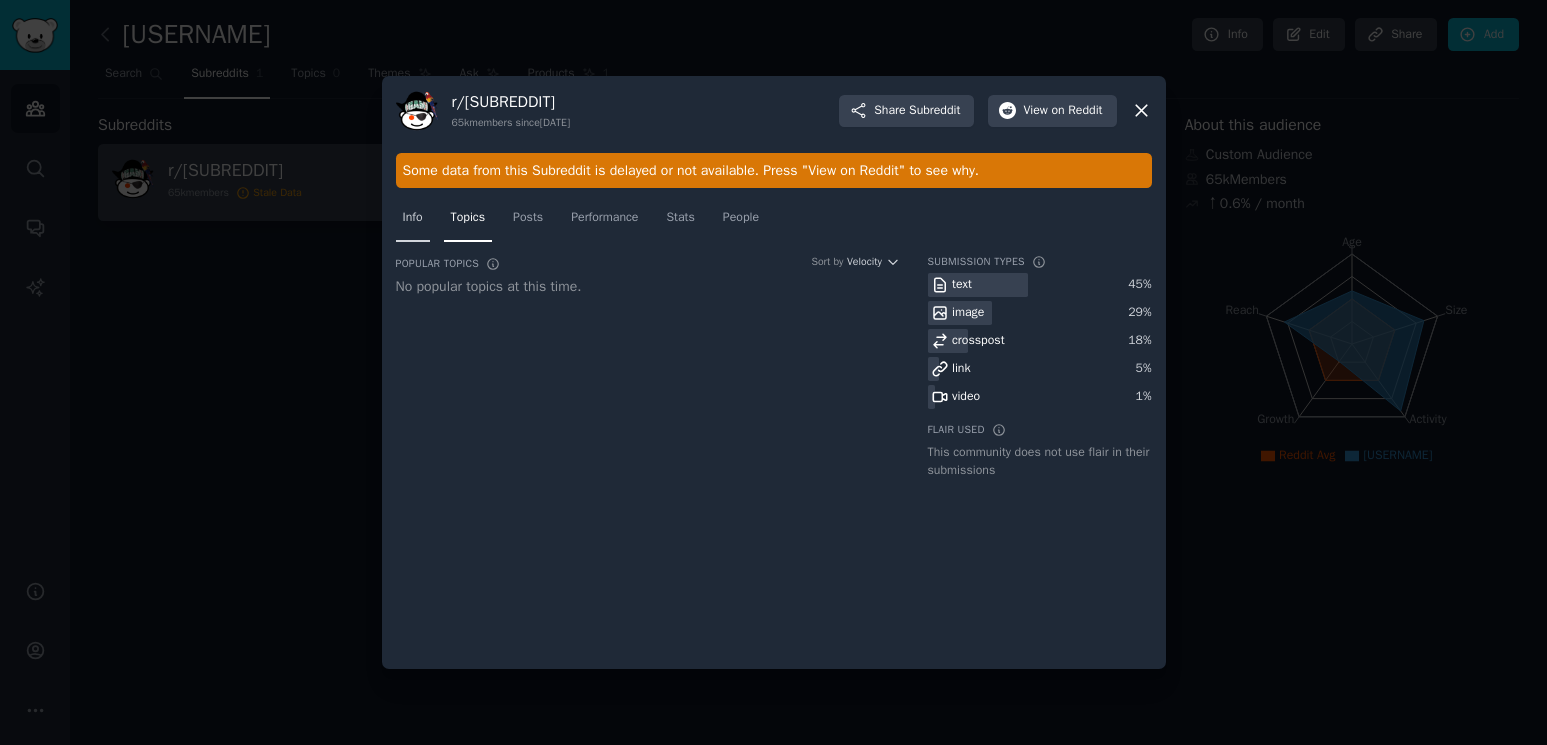 click on "Info" at bounding box center [413, 218] 